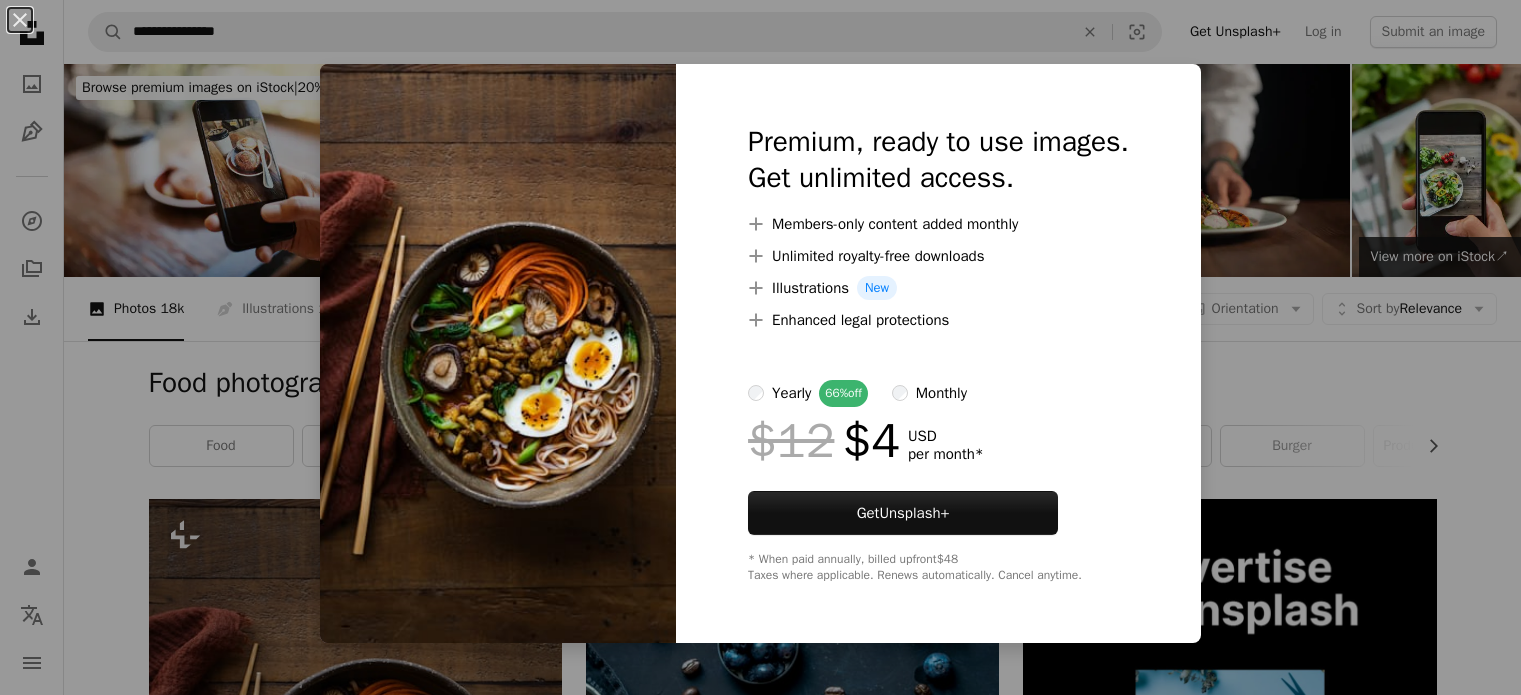 scroll, scrollTop: 462, scrollLeft: 0, axis: vertical 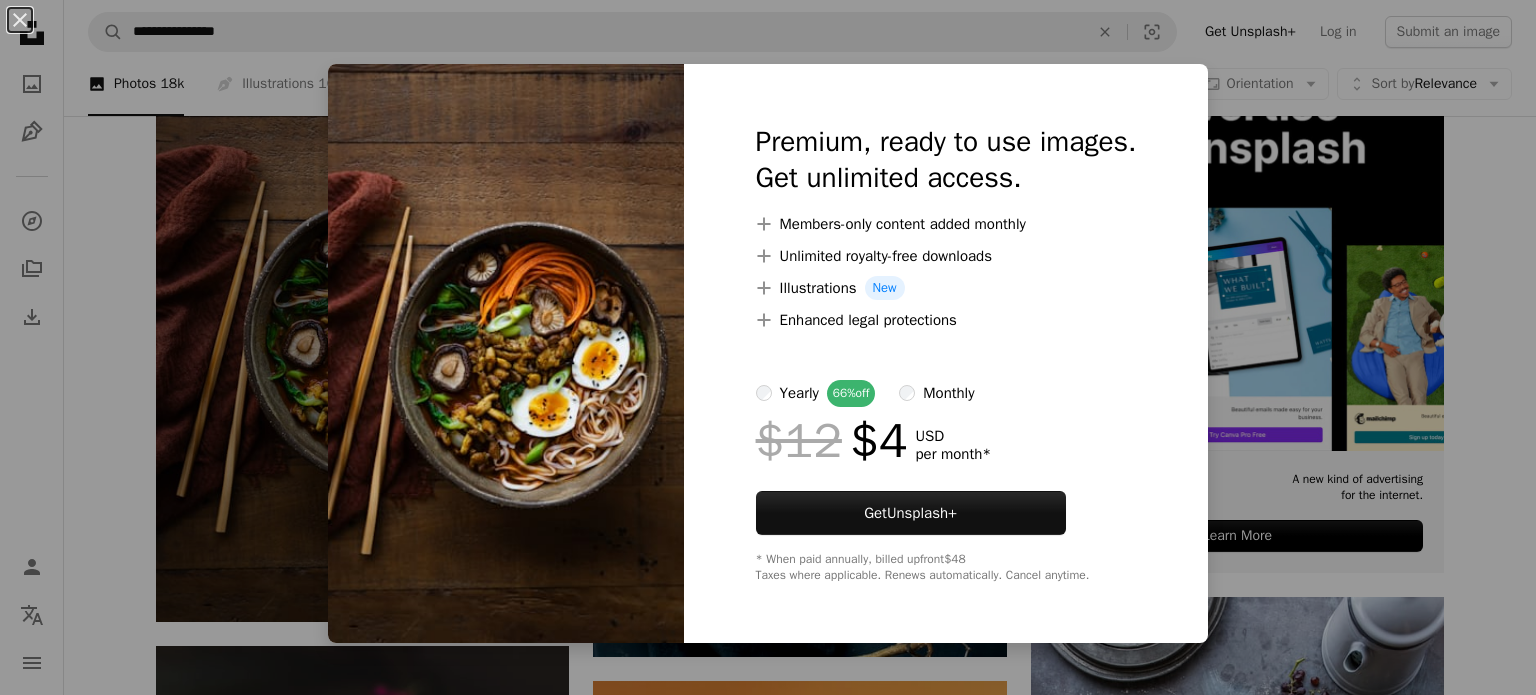 click on "An X shape Premium, ready to use images. Get unlimited access. A plus sign Members-only content added monthly A plus sign Unlimited royalty-free downloads A plus sign Illustrations  New A plus sign Enhanced legal protections yearly 66%  off monthly $12   $4 USD per month * Get  Unsplash+ * When paid annually, billed upfront  $48 Taxes where applicable. Renews automatically. Cancel anytime." at bounding box center (768, 347) 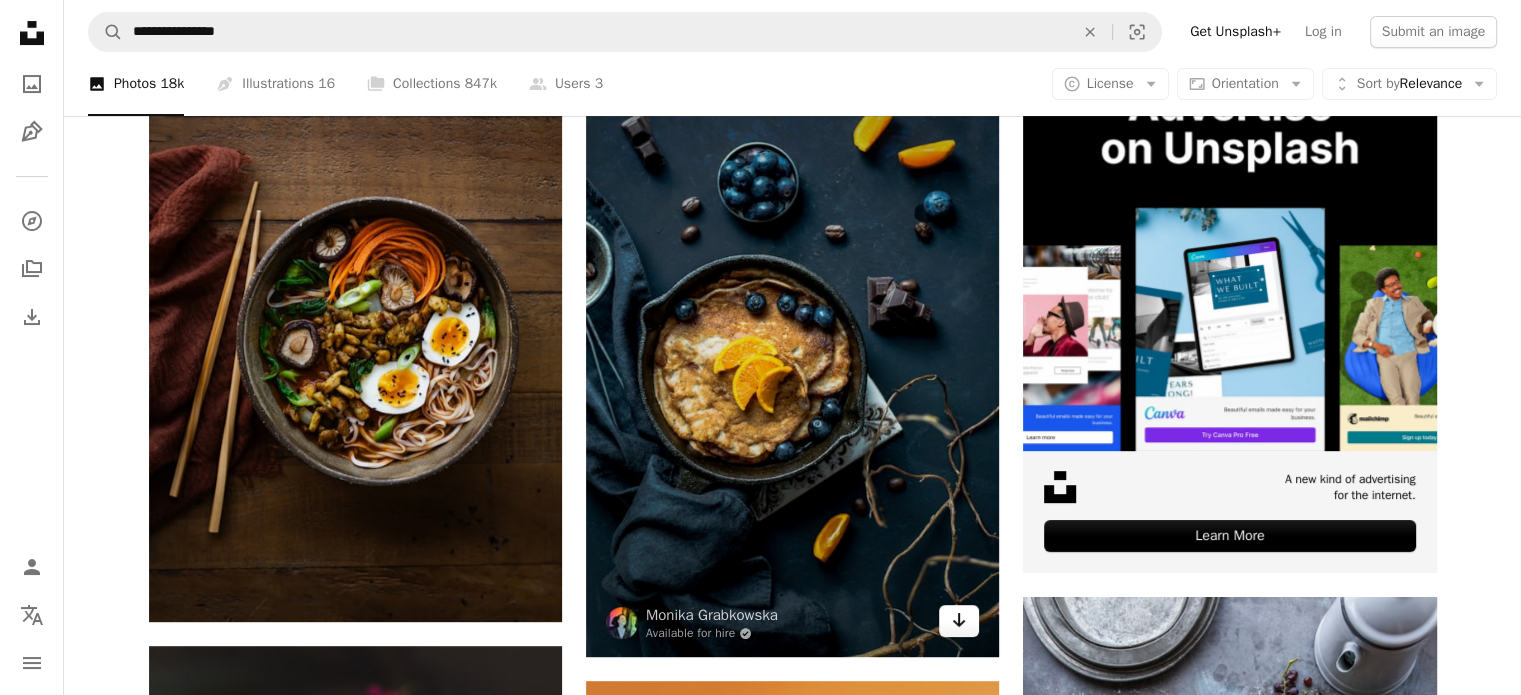click 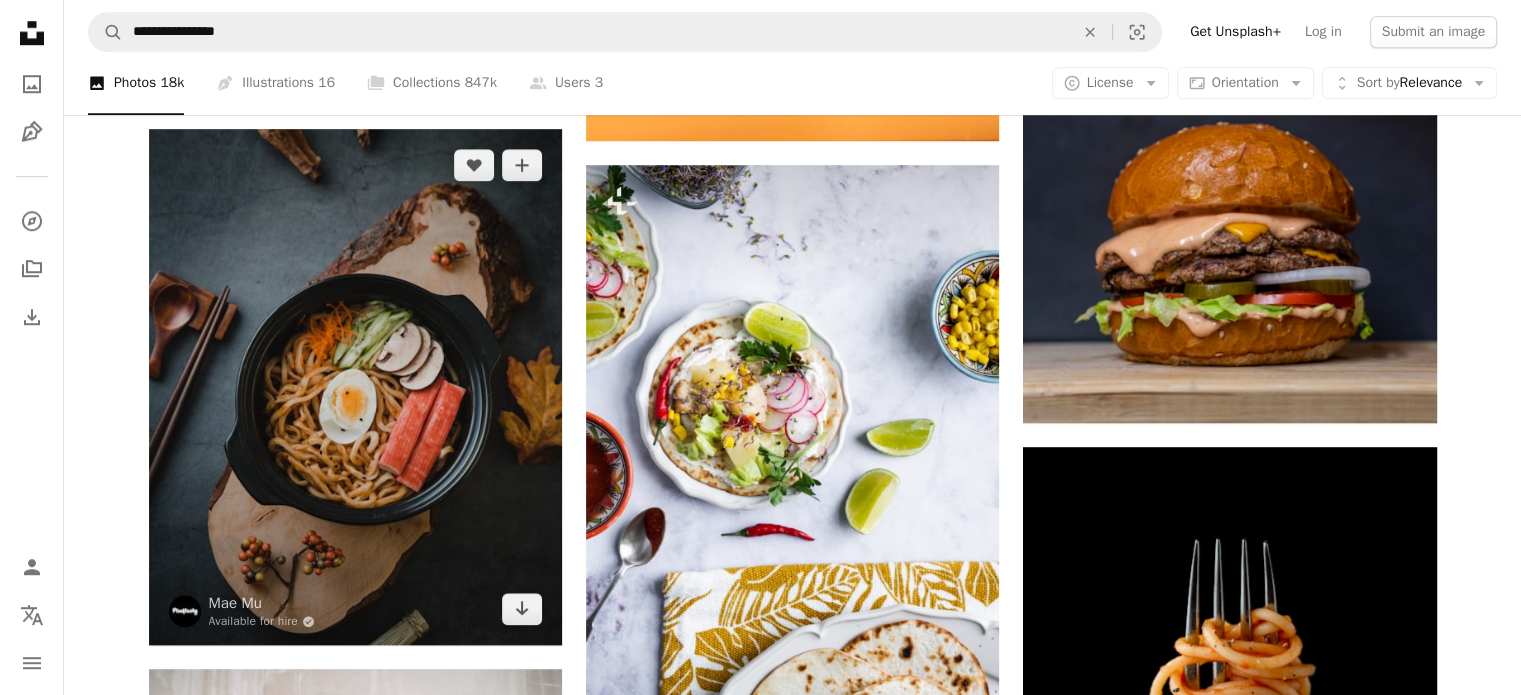 scroll, scrollTop: 1622, scrollLeft: 0, axis: vertical 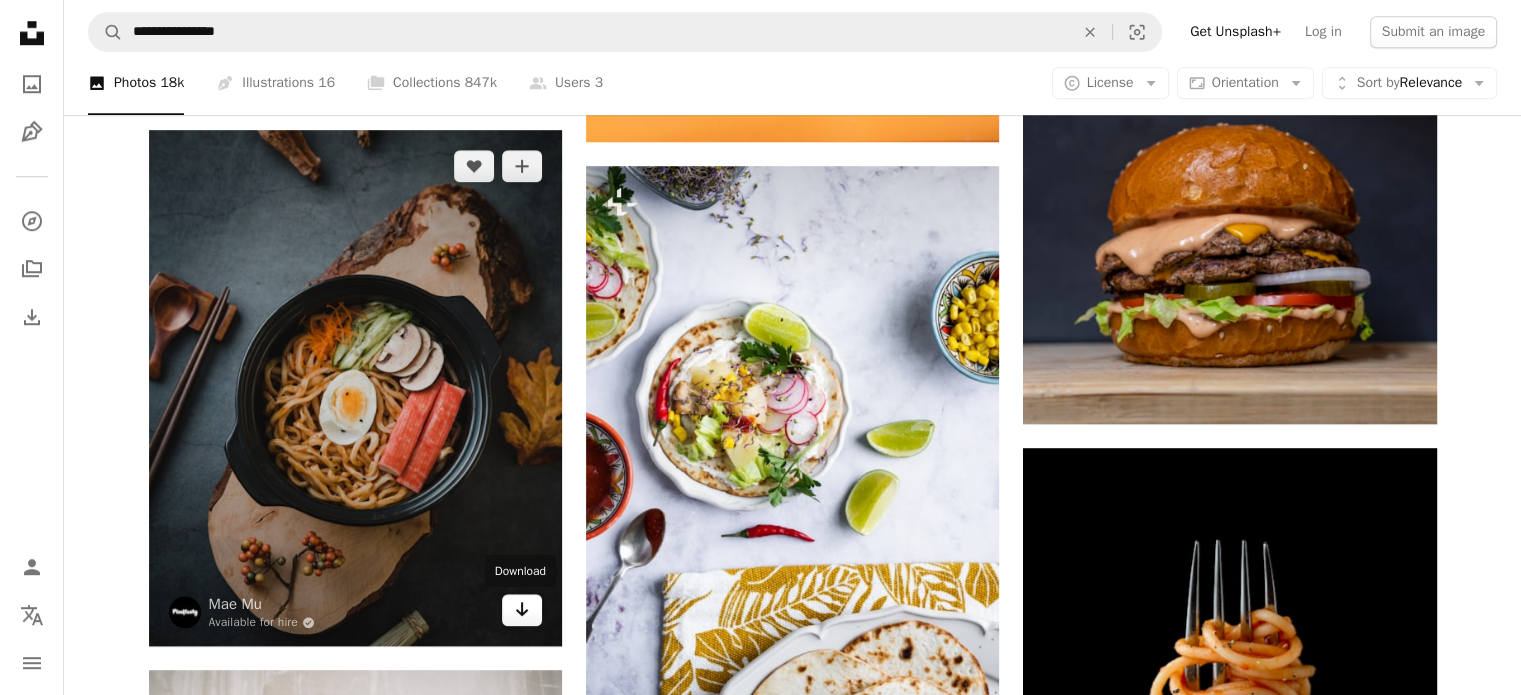 click on "Arrow pointing down" 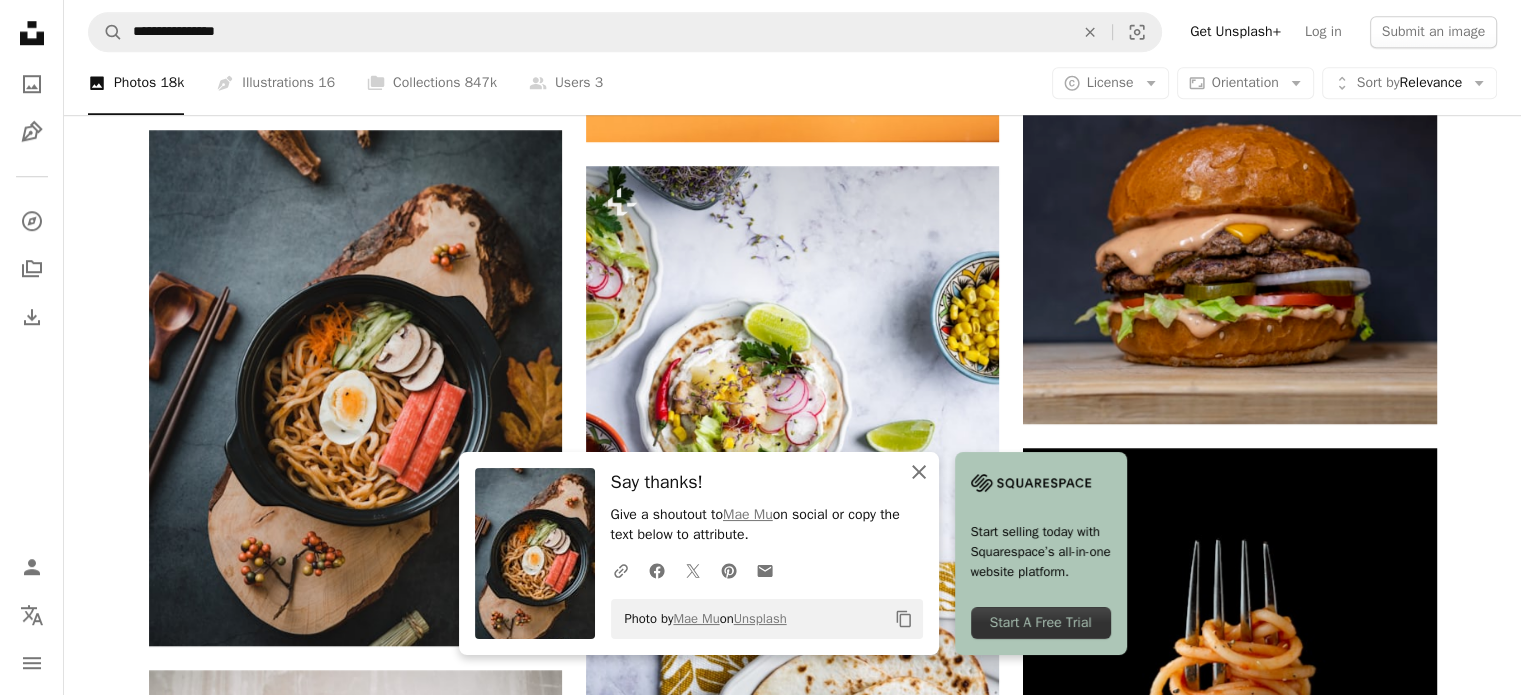 click on "An X shape" 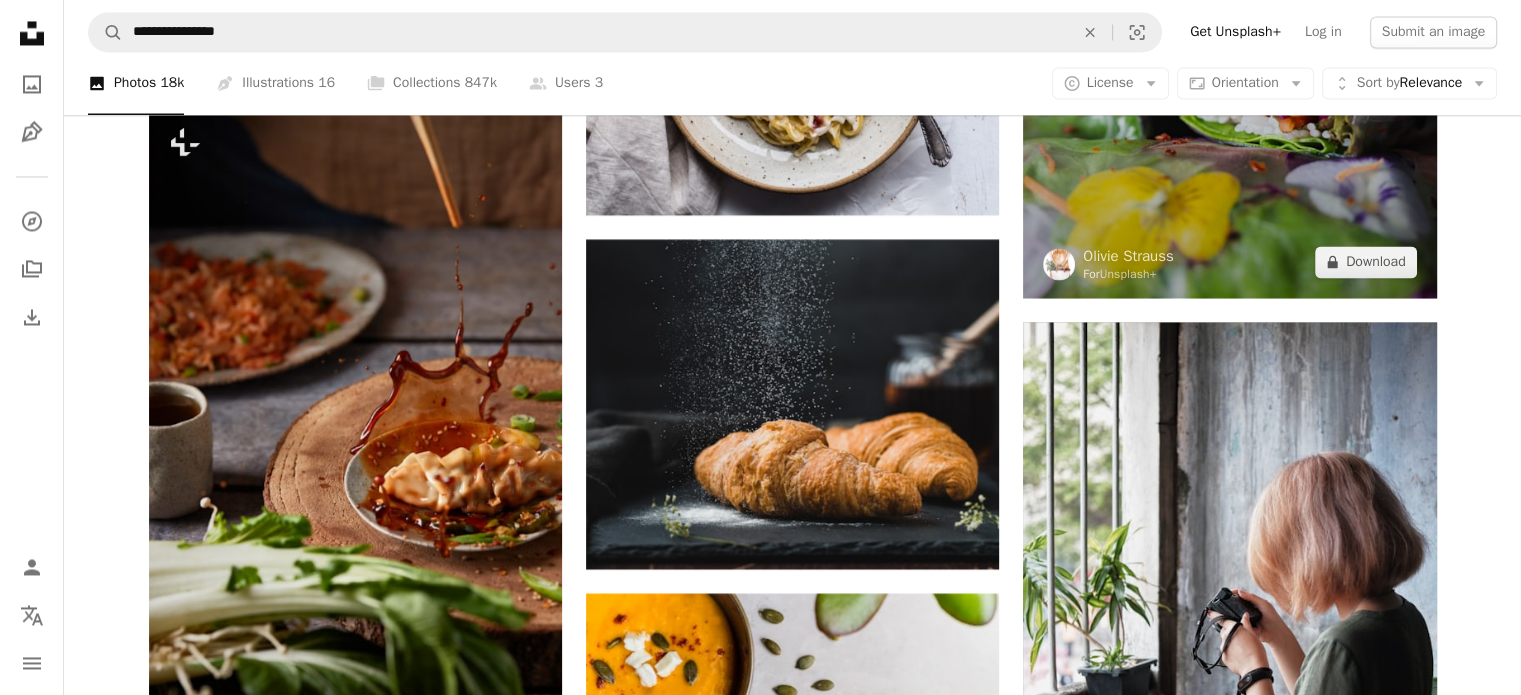 scroll, scrollTop: 3475, scrollLeft: 0, axis: vertical 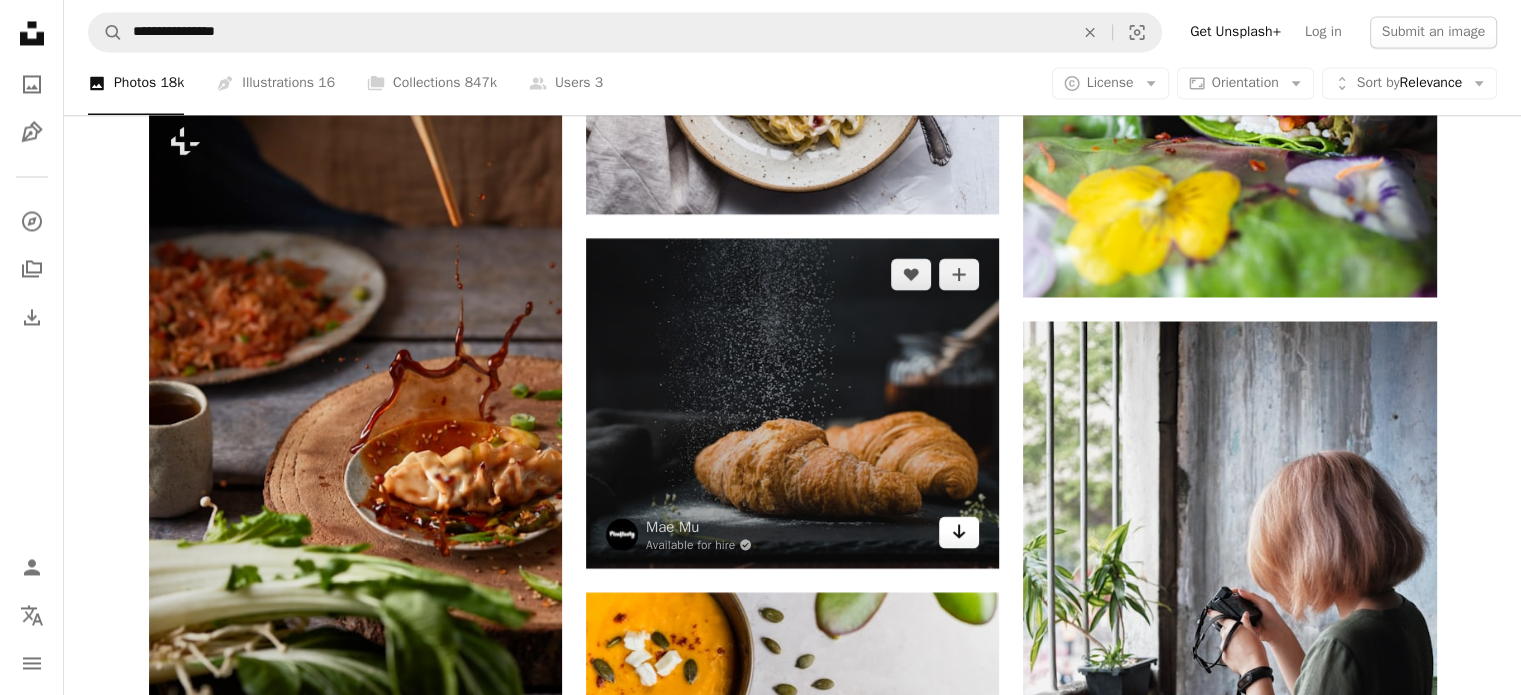 click on "Arrow pointing down" at bounding box center [959, 532] 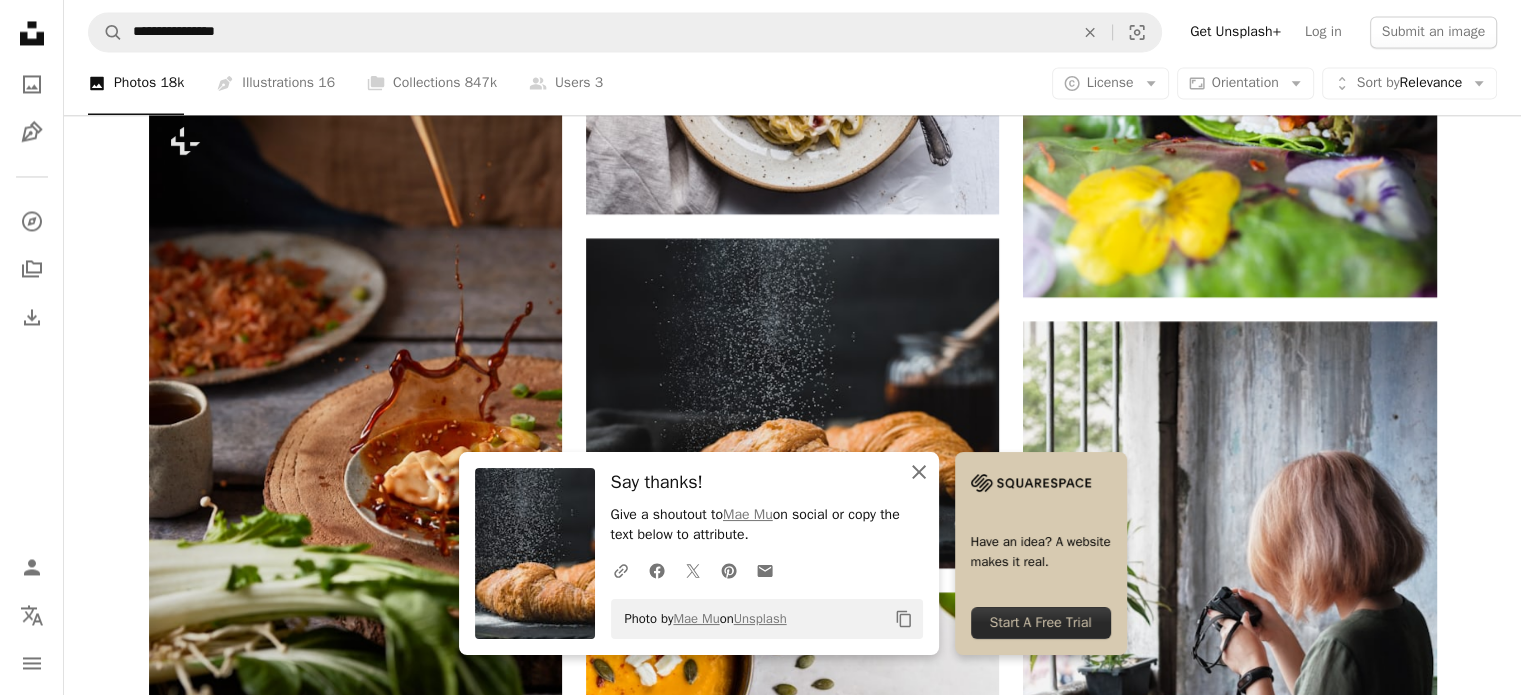 click on "An X shape" 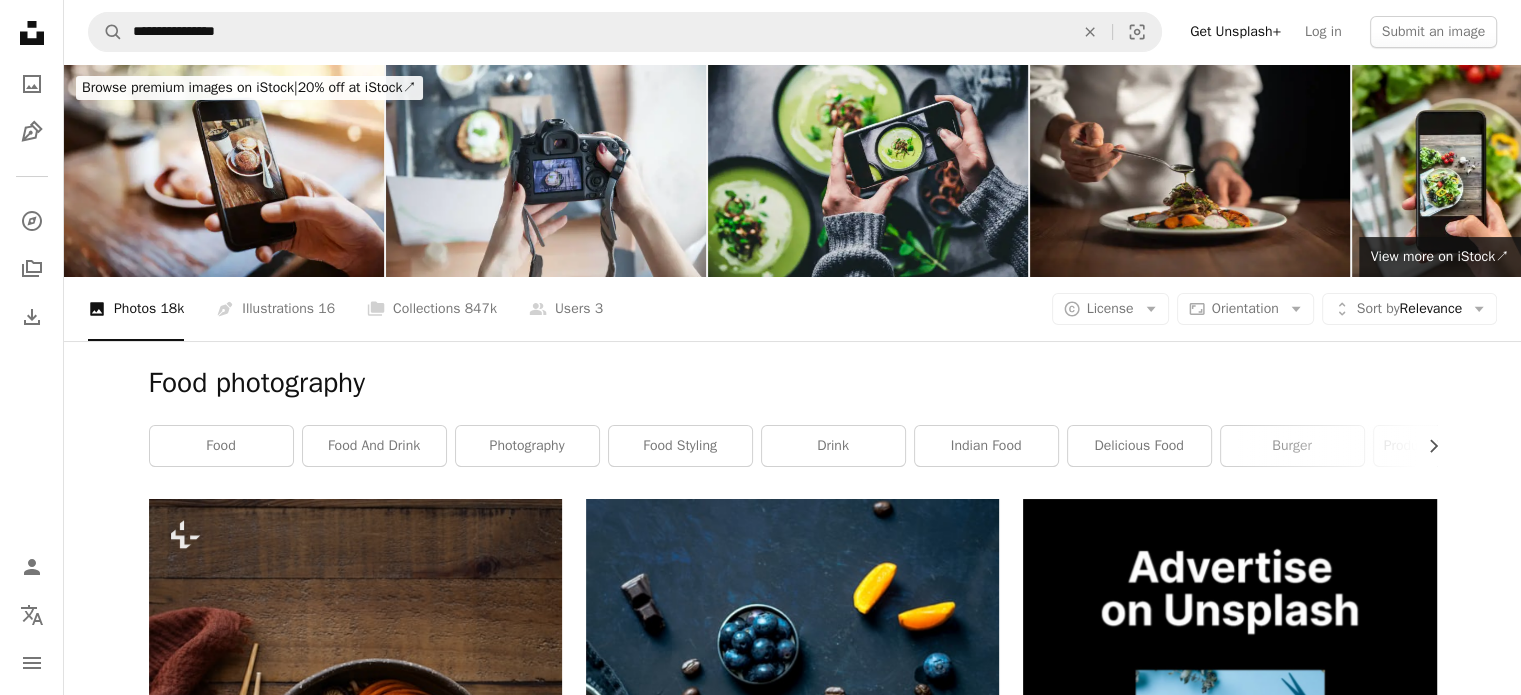 scroll, scrollTop: 0, scrollLeft: 0, axis: both 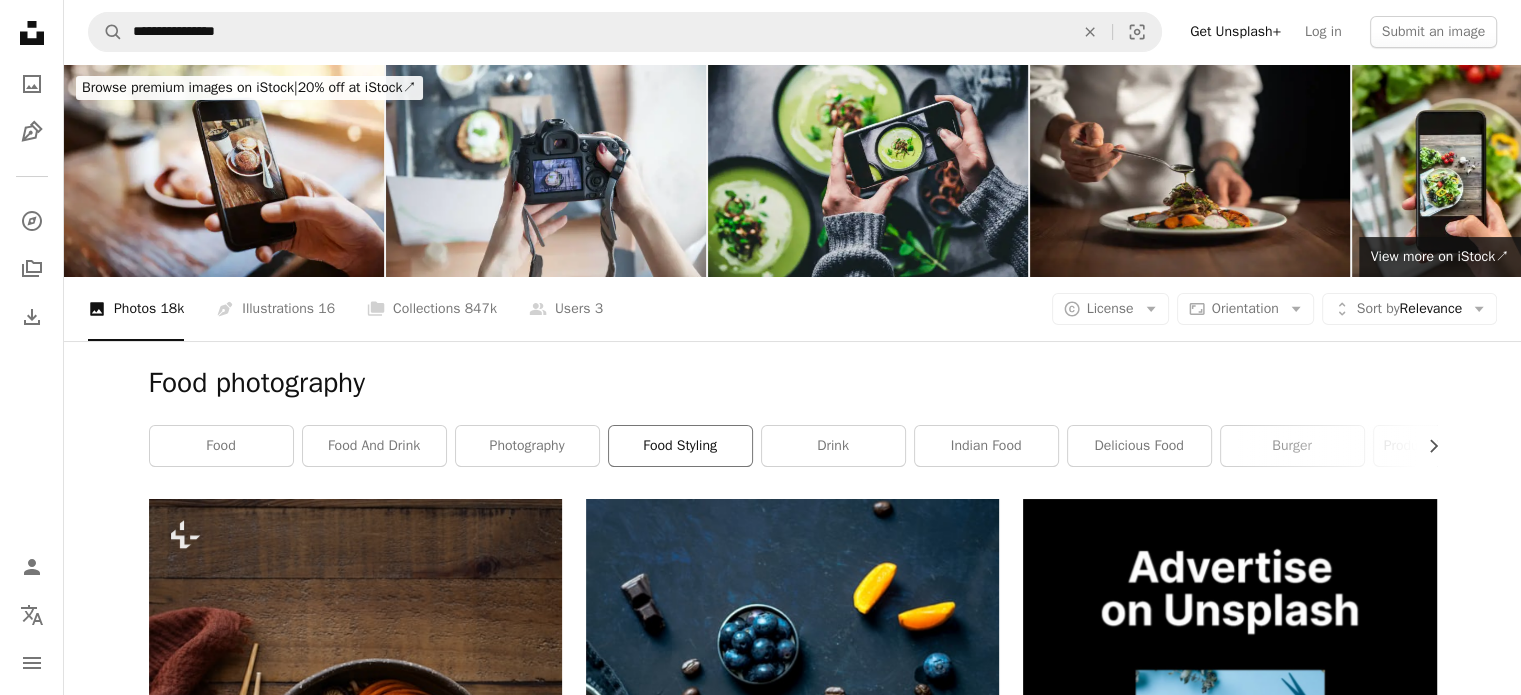 click on "food styling" at bounding box center (680, 446) 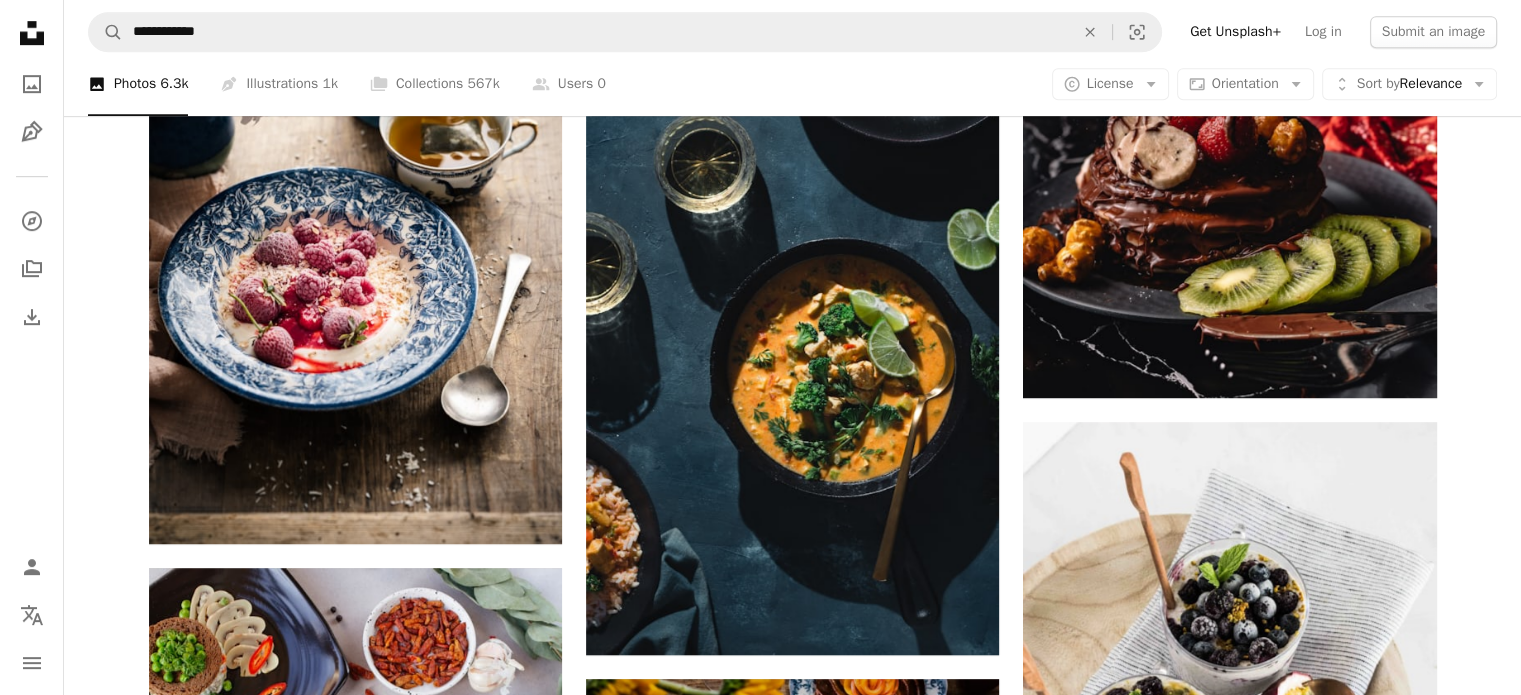 scroll, scrollTop: 1179, scrollLeft: 0, axis: vertical 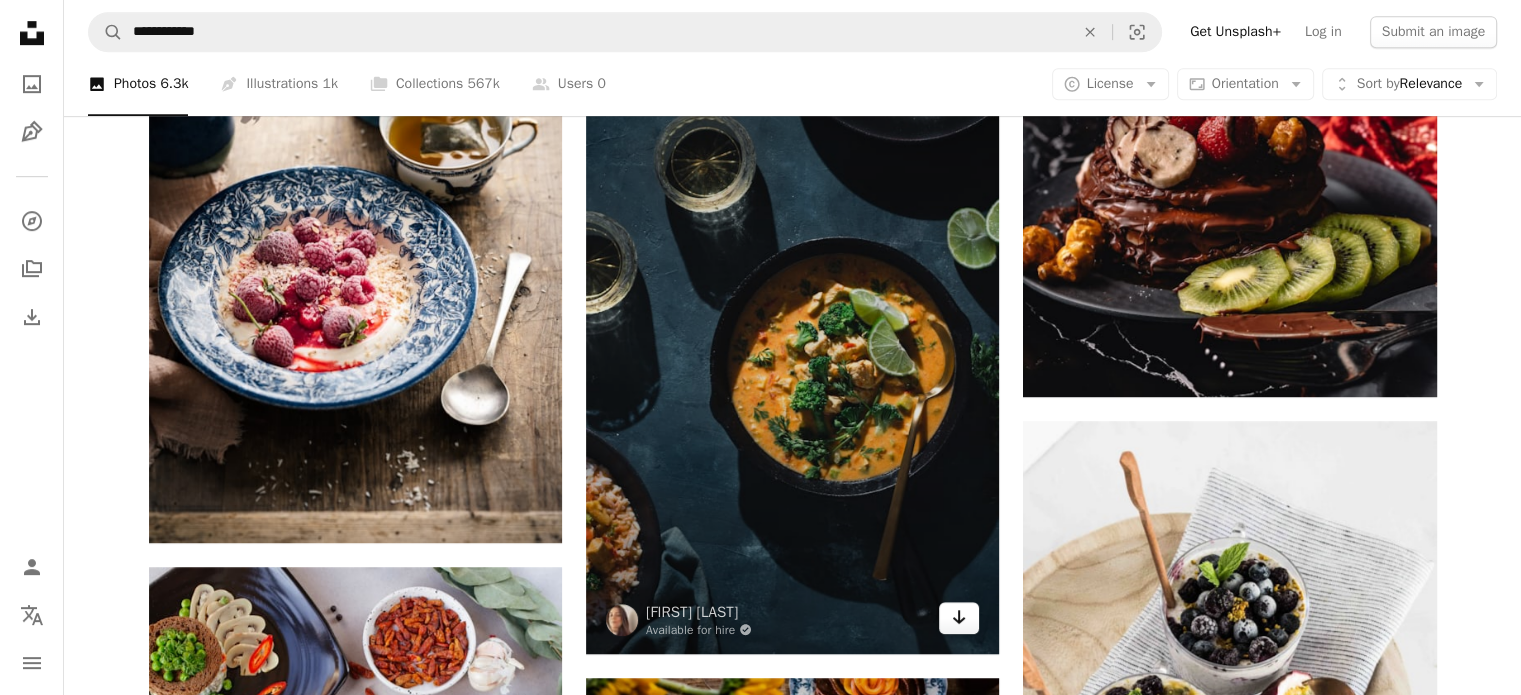 click on "Arrow pointing down" at bounding box center (959, 618) 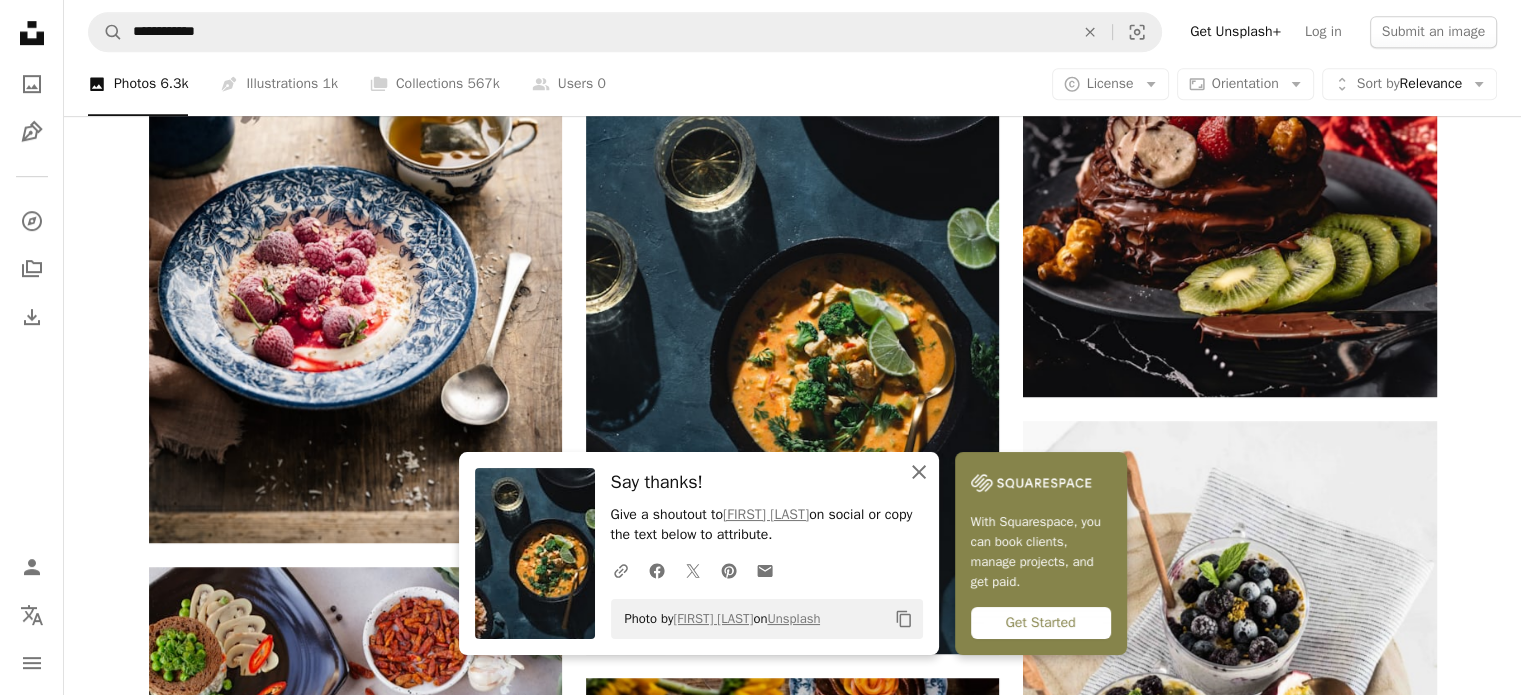click on "An X shape" 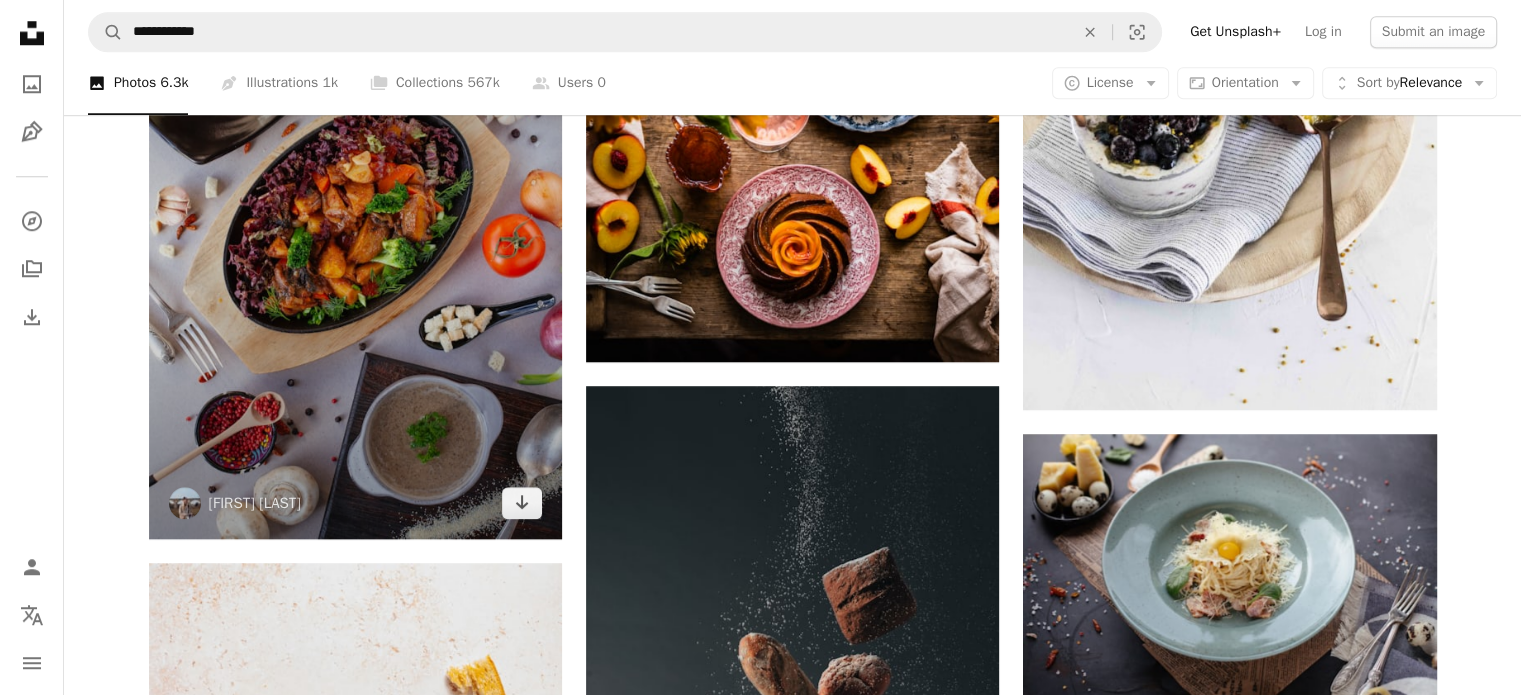 scroll, scrollTop: 1811, scrollLeft: 0, axis: vertical 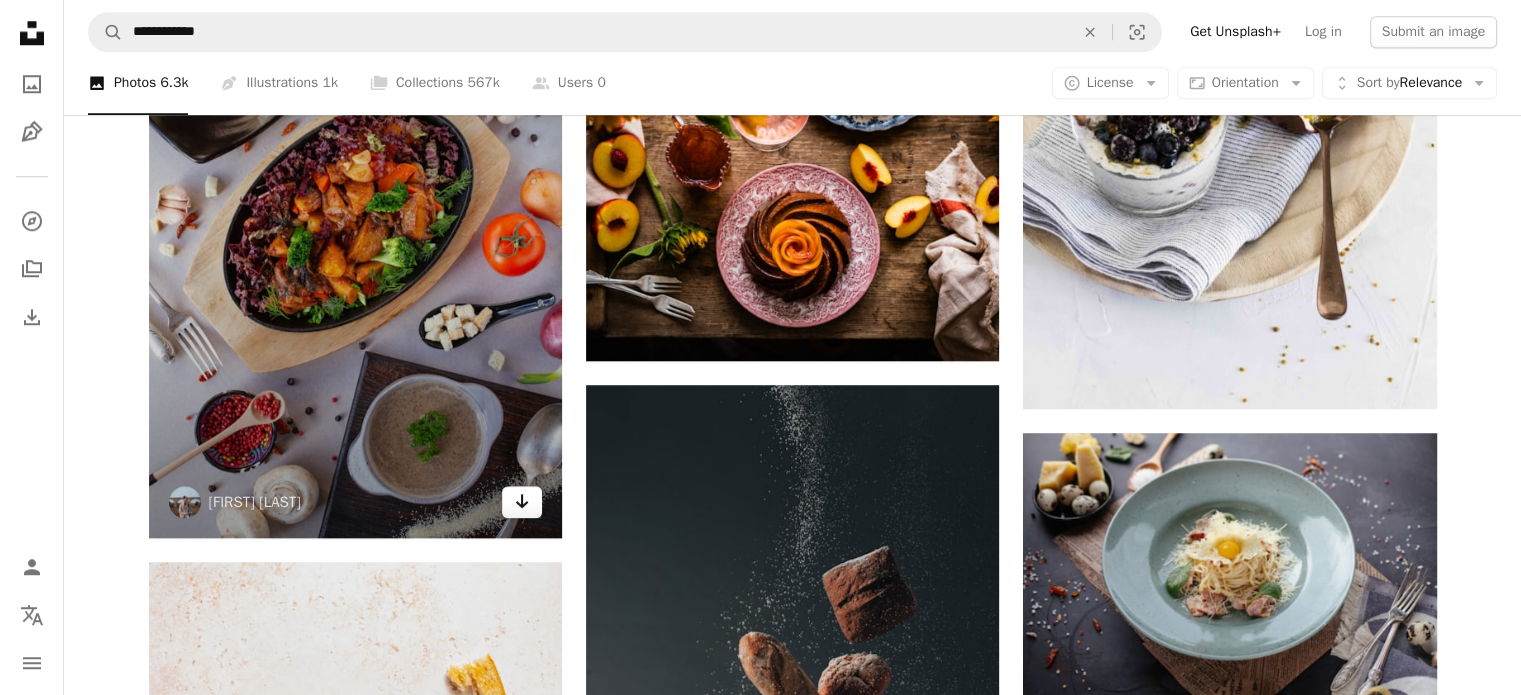 click on "Arrow pointing down" 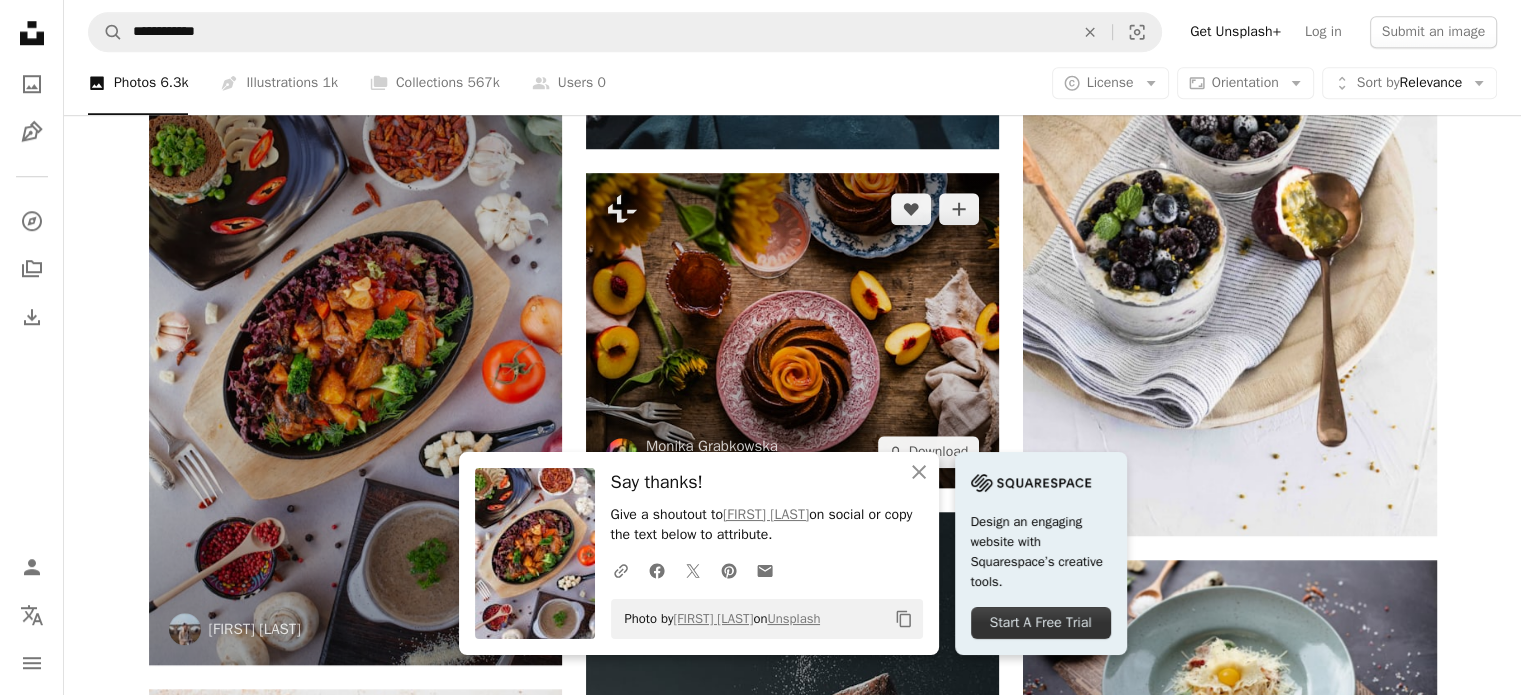 scroll, scrollTop: 1683, scrollLeft: 0, axis: vertical 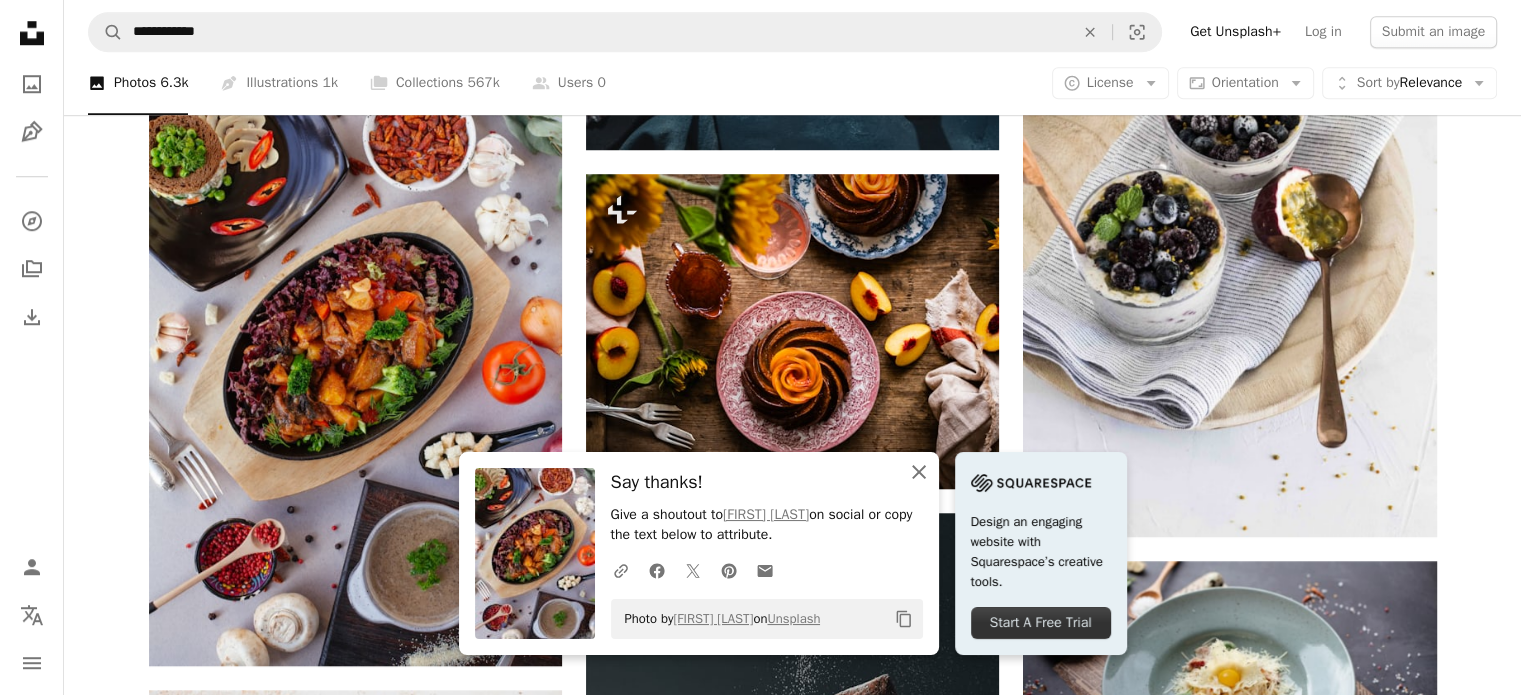 click on "An X shape" 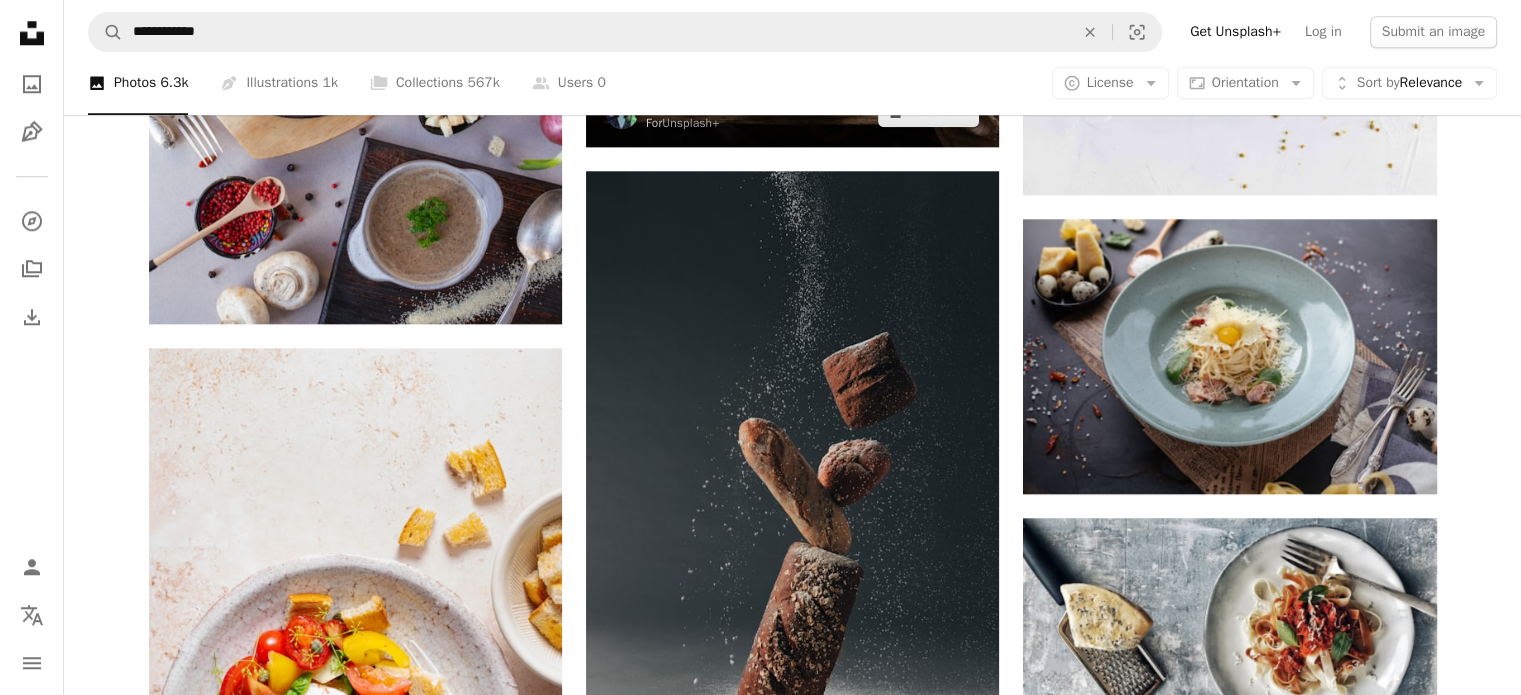 scroll, scrollTop: 2024, scrollLeft: 0, axis: vertical 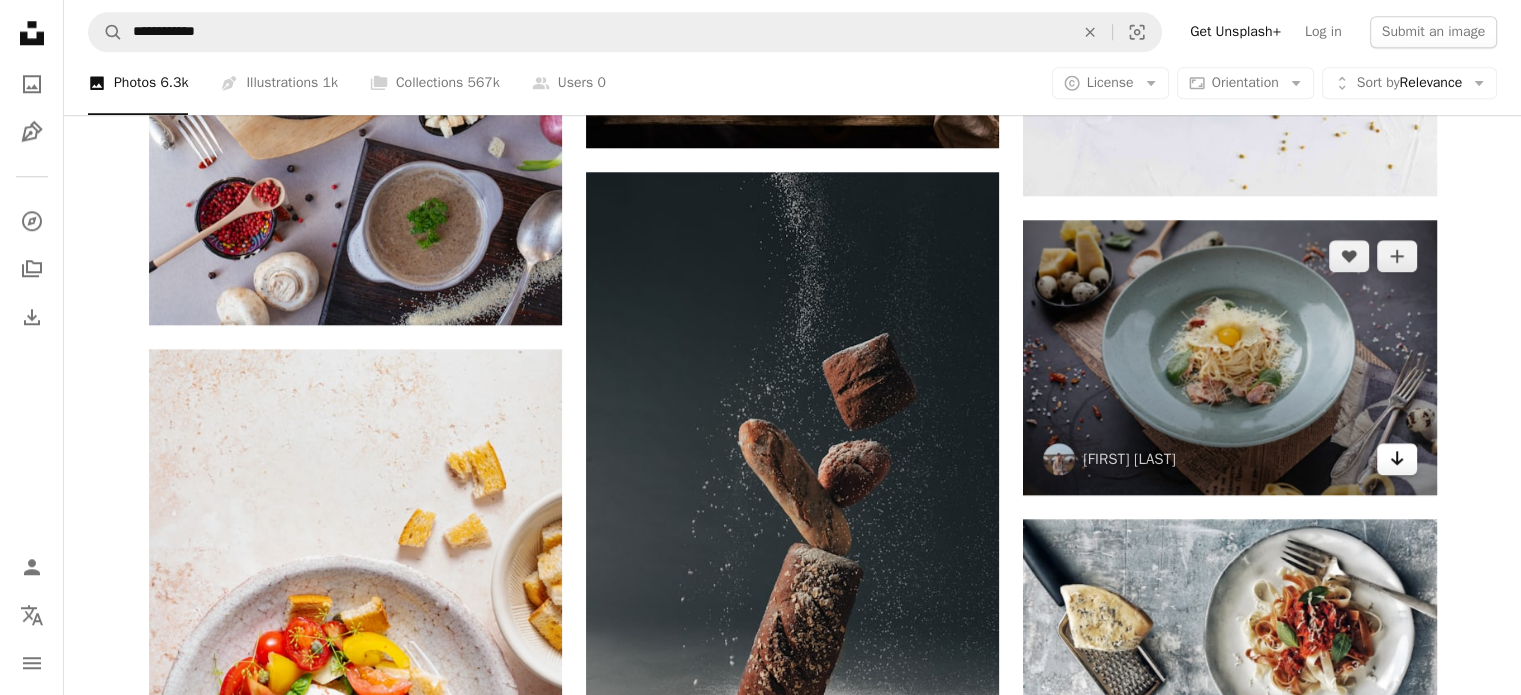 click on "Arrow pointing down" at bounding box center [1397, 459] 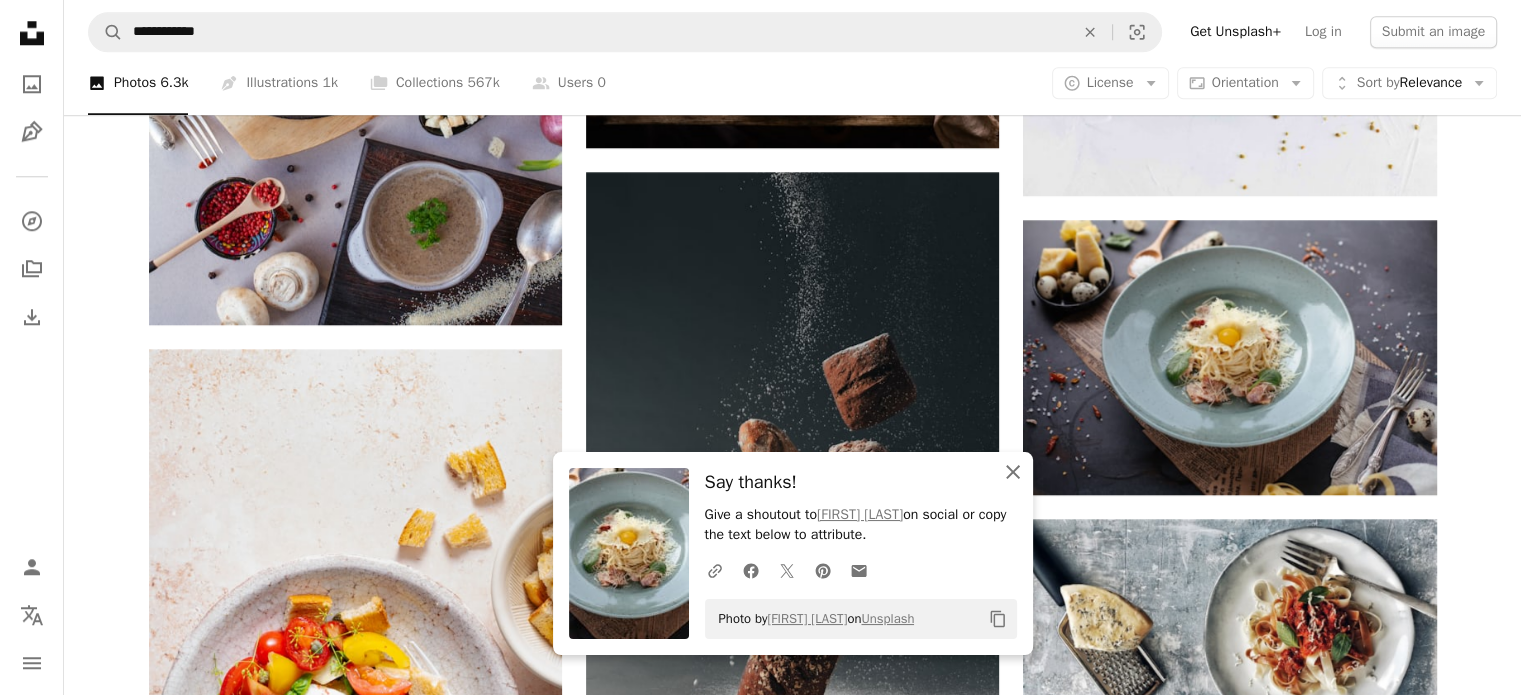 click 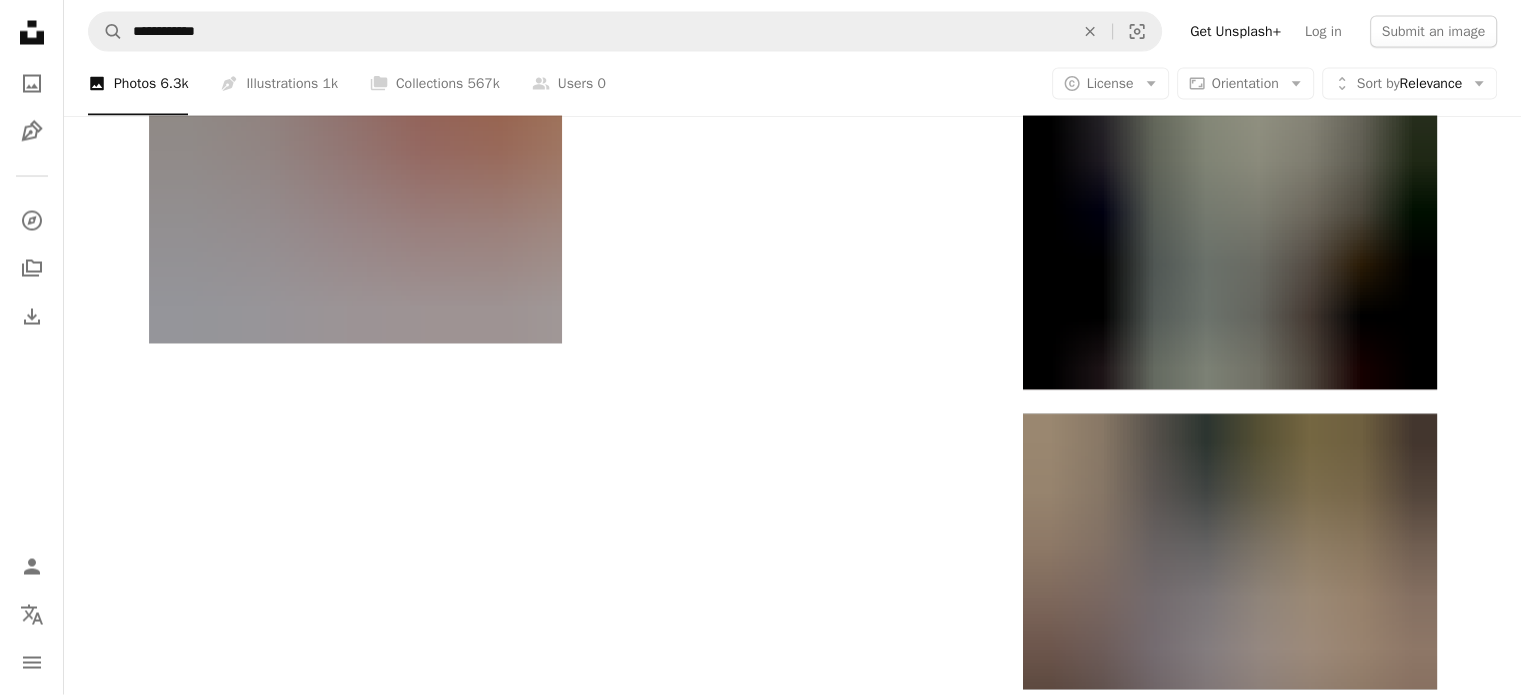 scroll, scrollTop: 4096, scrollLeft: 0, axis: vertical 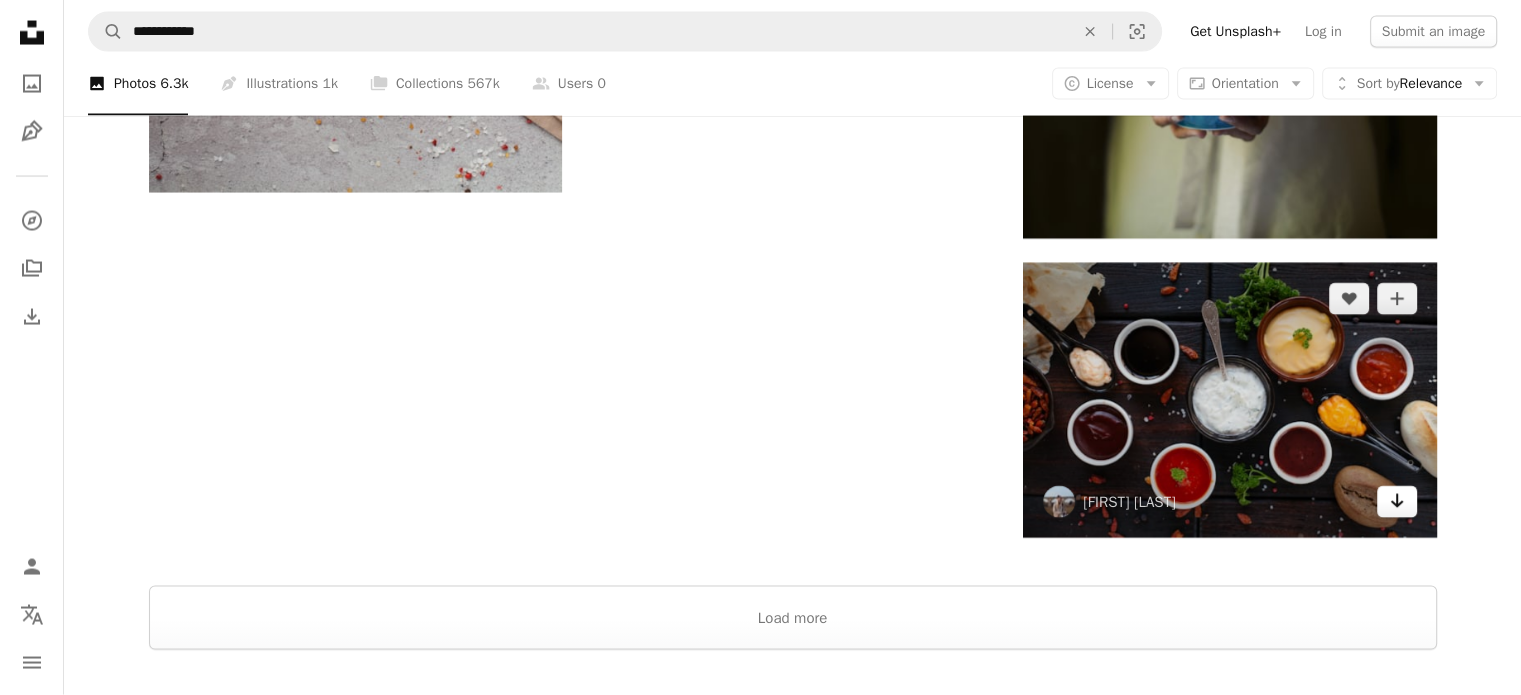 click 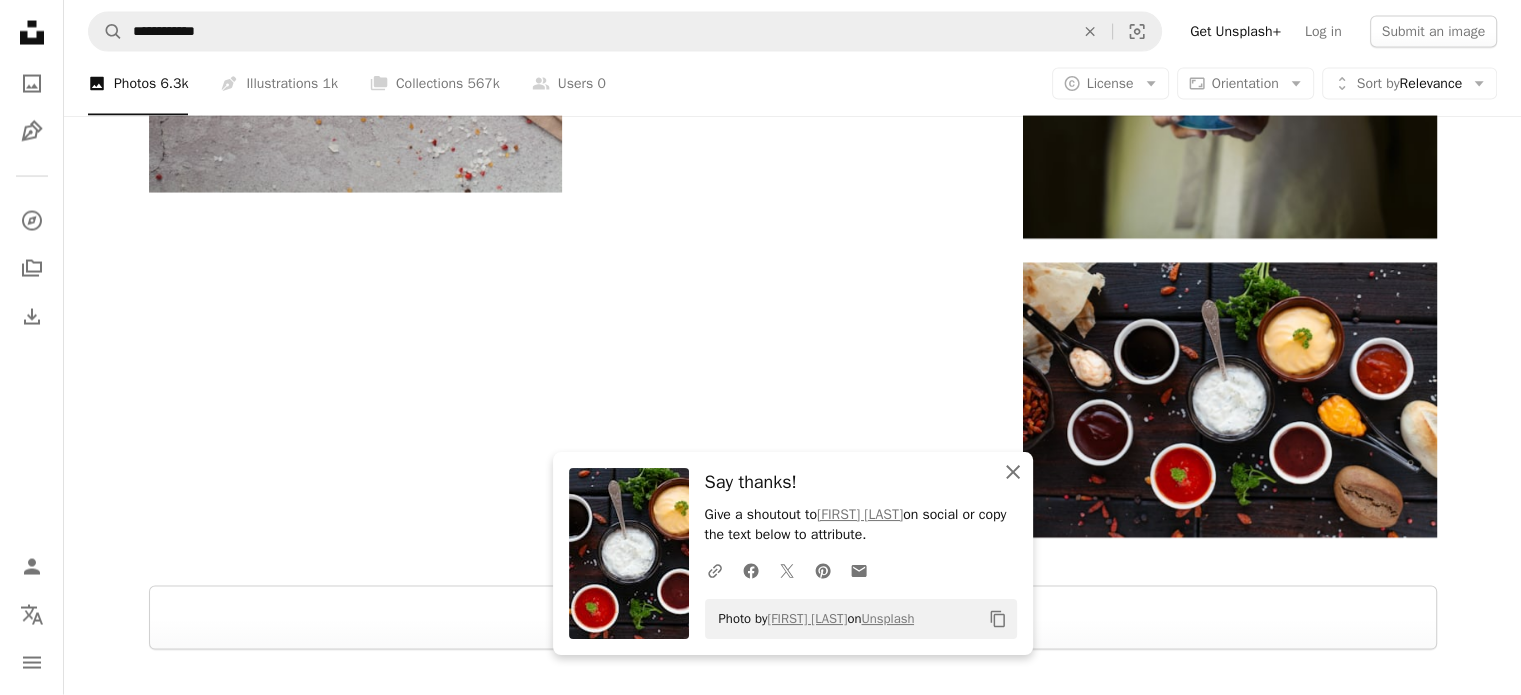 click on "An X shape" 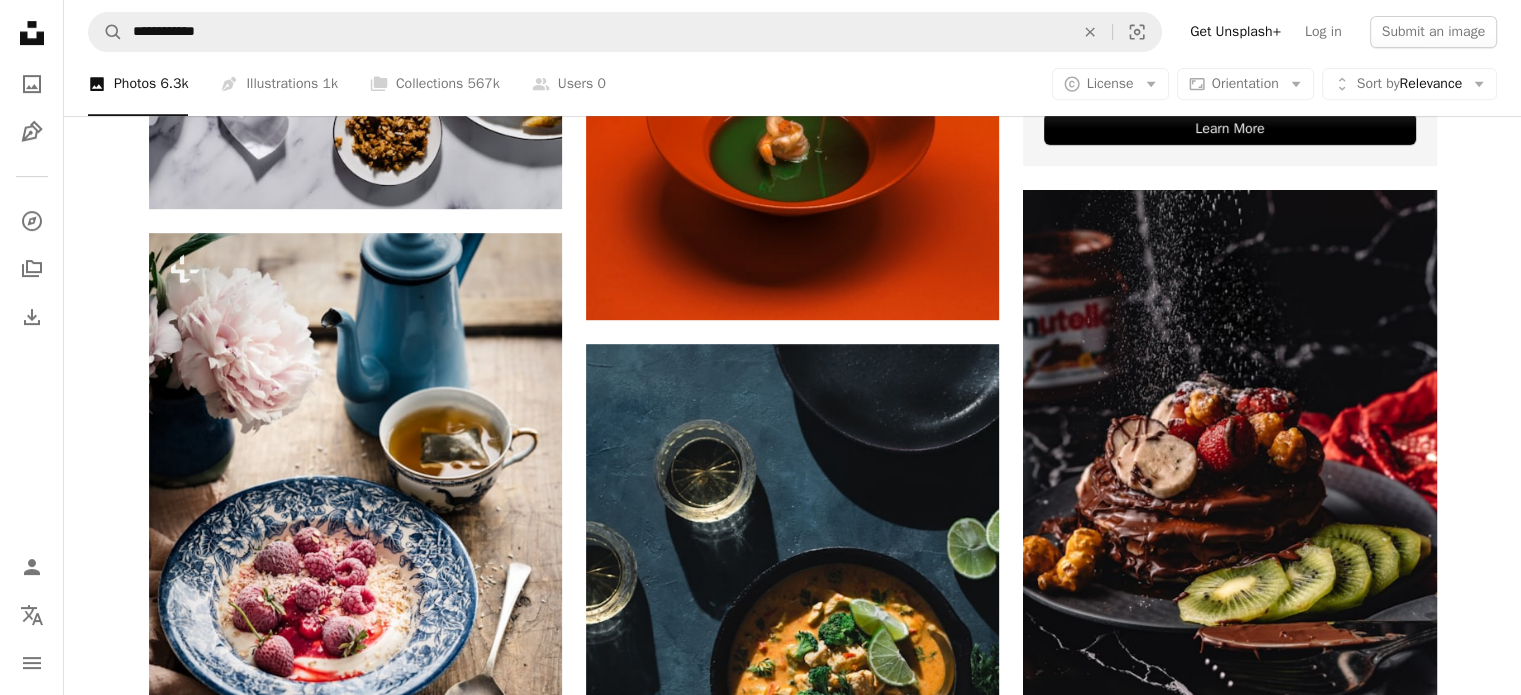 scroll, scrollTop: 0, scrollLeft: 0, axis: both 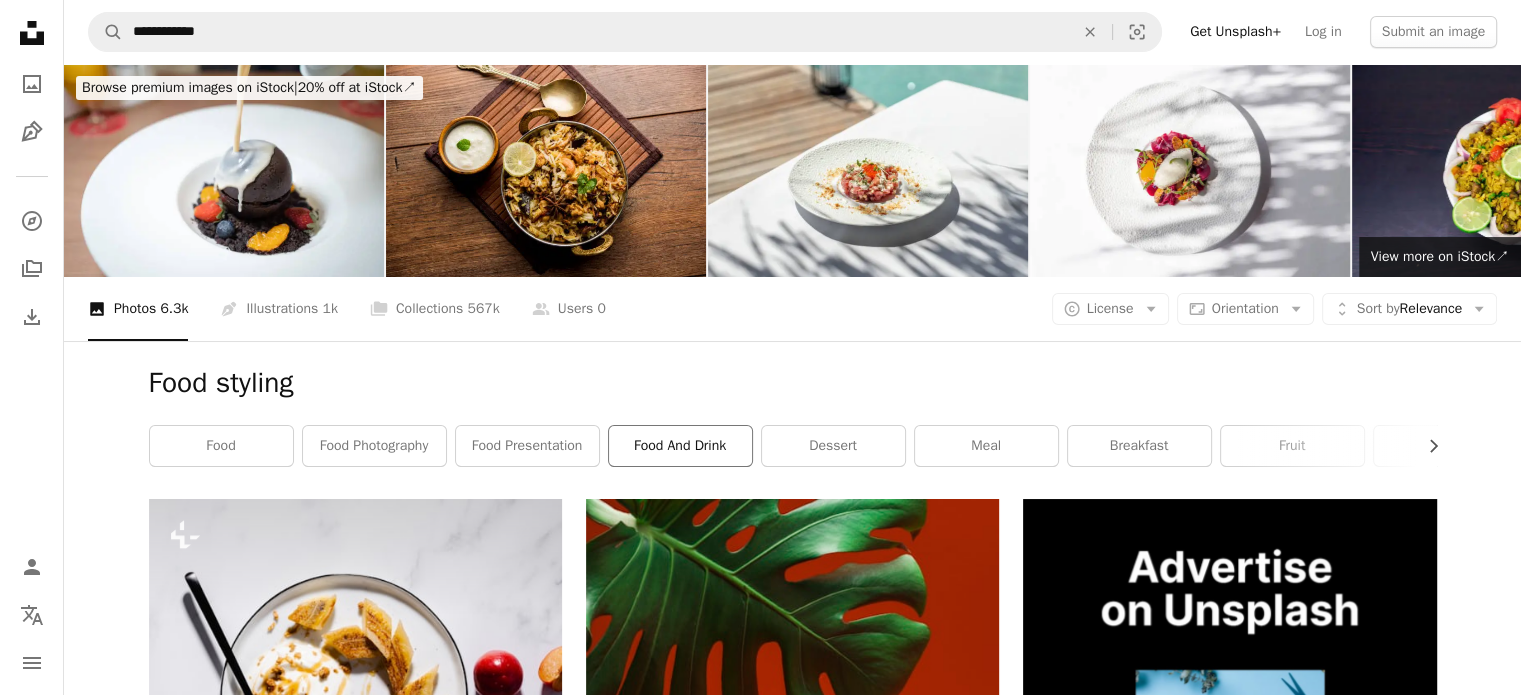 click on "food and drink" at bounding box center [680, 446] 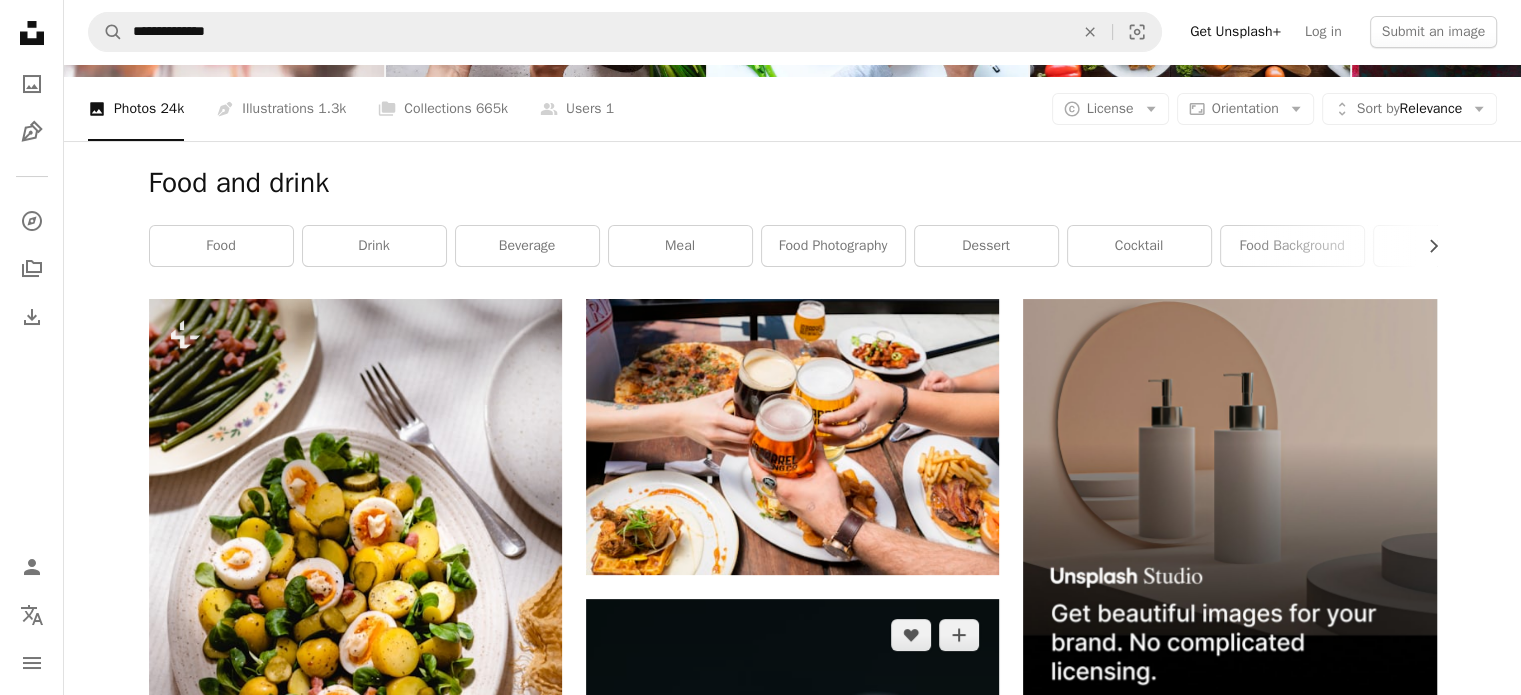 scroll, scrollTop: 0, scrollLeft: 0, axis: both 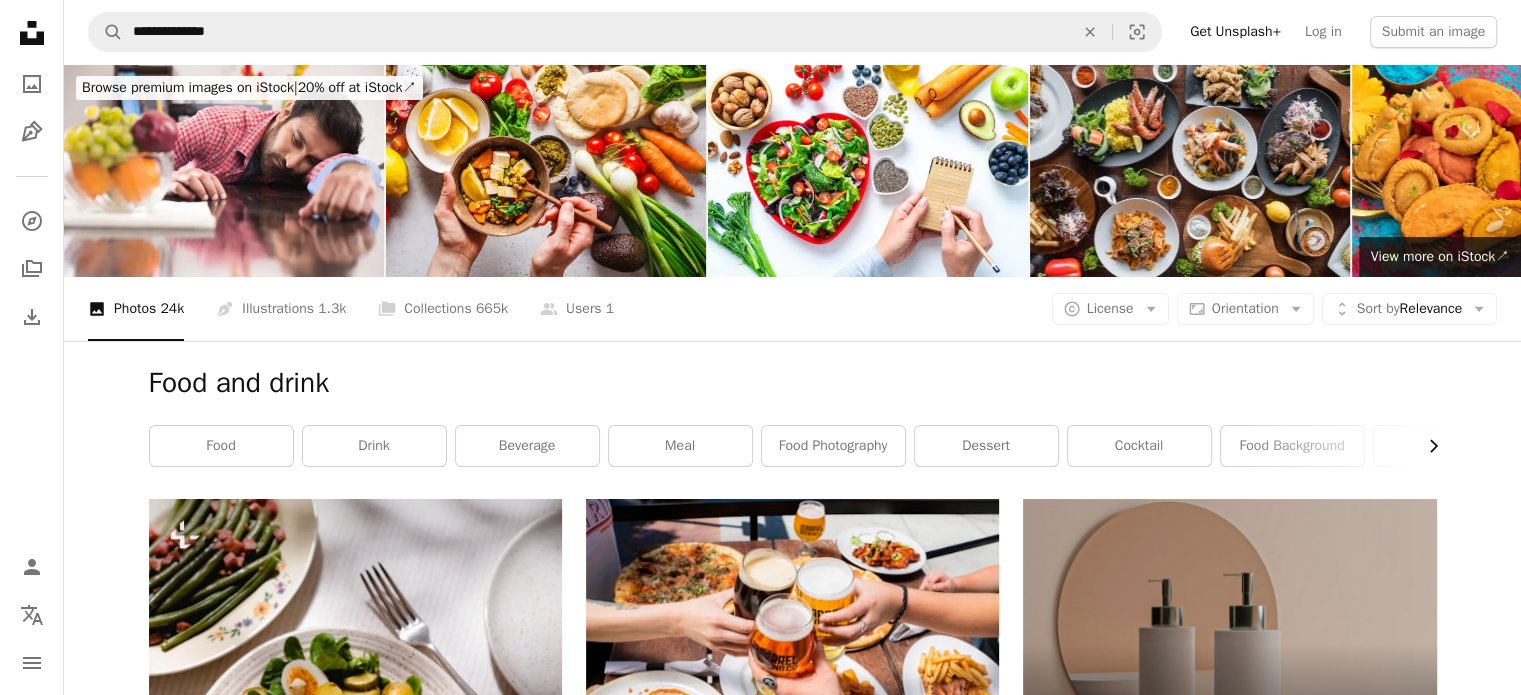 click on "Chevron right" 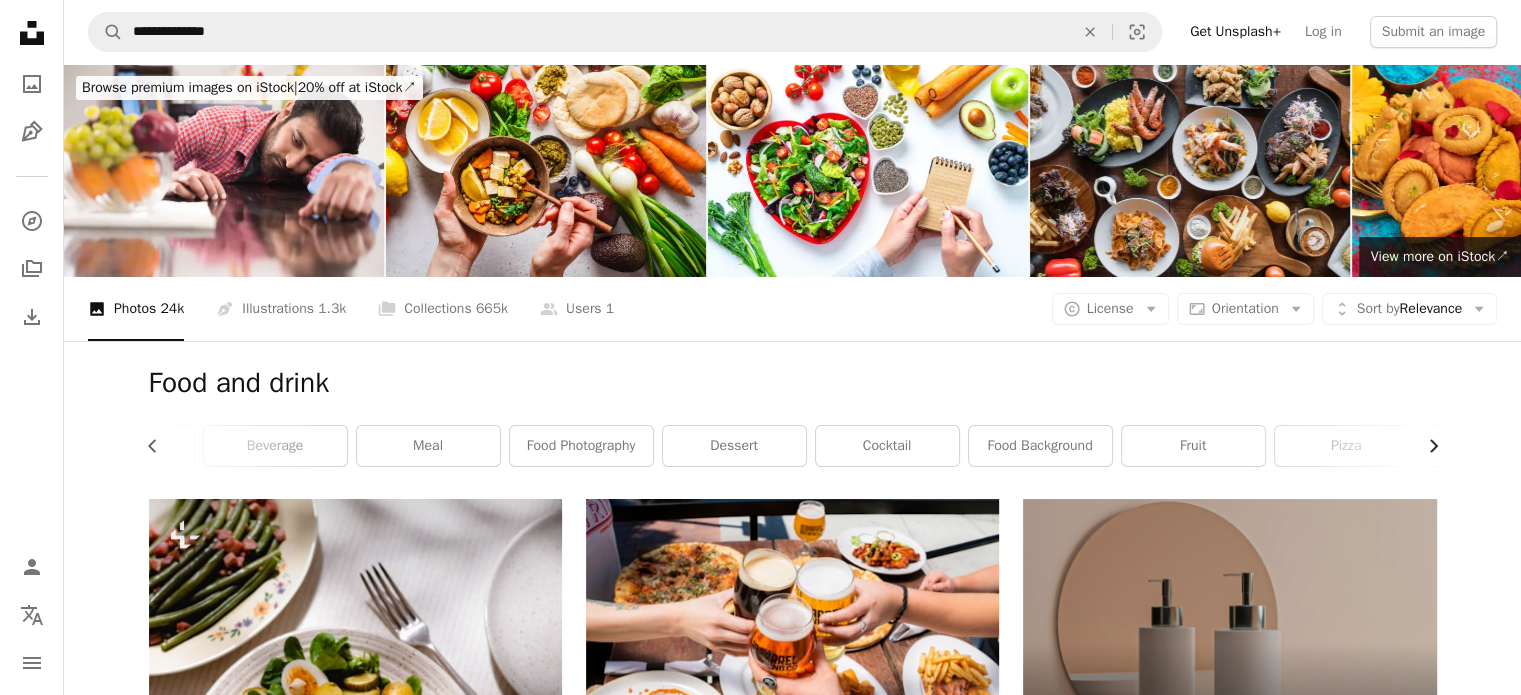 scroll, scrollTop: 0, scrollLeft: 300, axis: horizontal 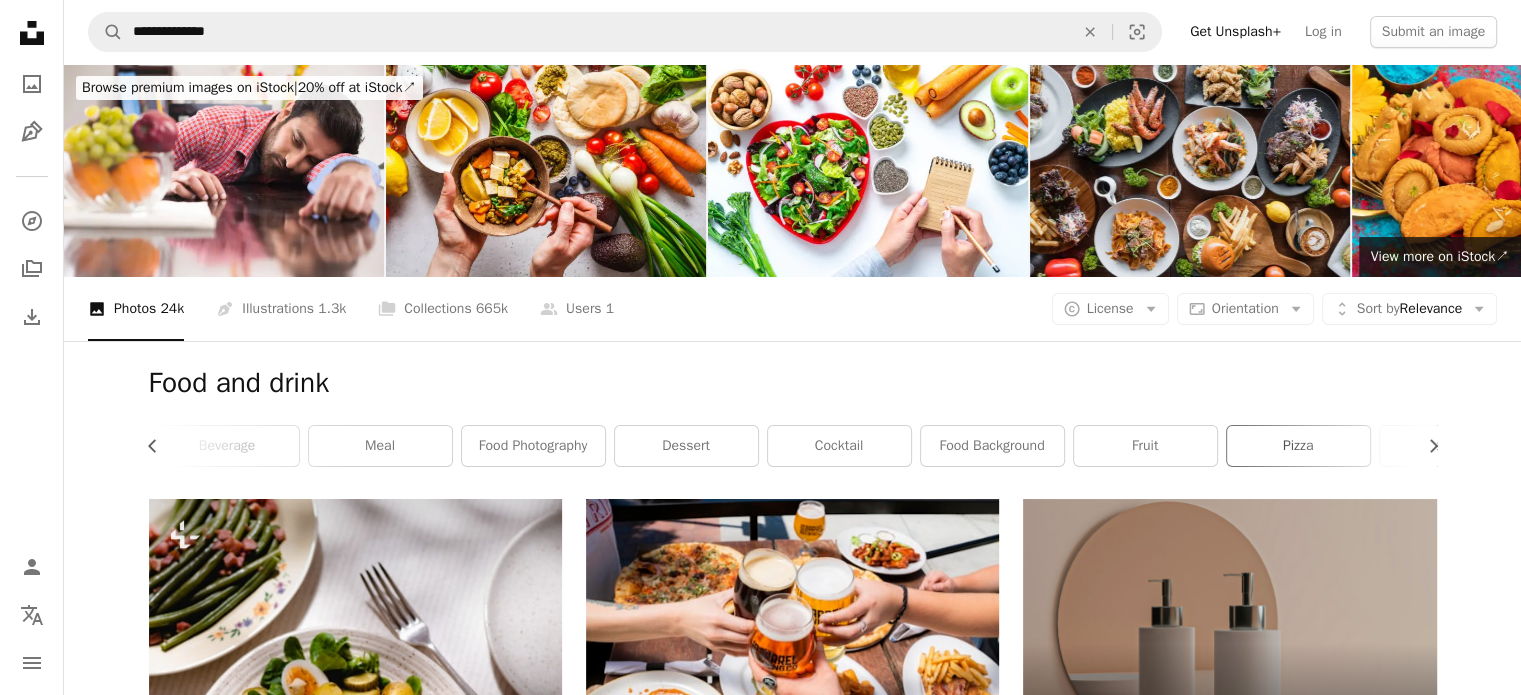 click on "pizza" at bounding box center (1298, 446) 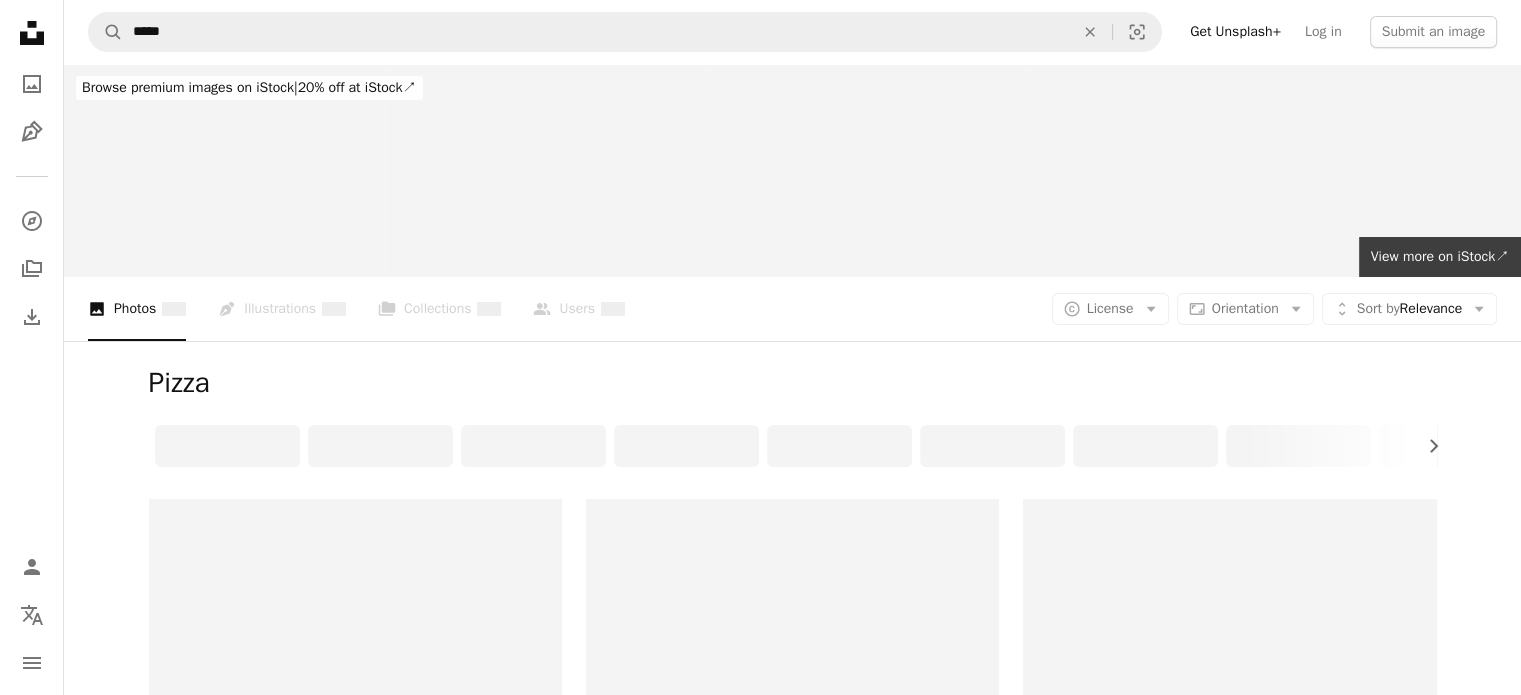 scroll, scrollTop: 0, scrollLeft: 0, axis: both 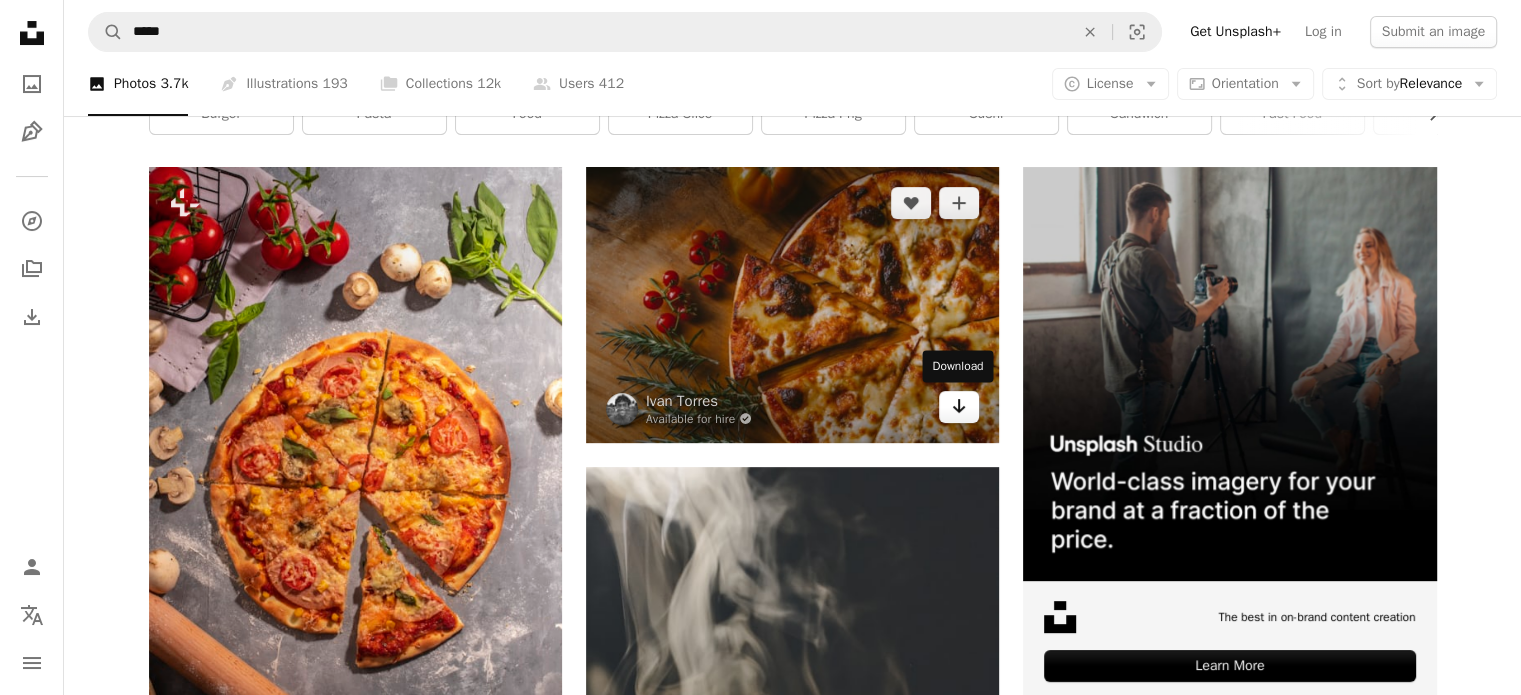 click on "Arrow pointing down" 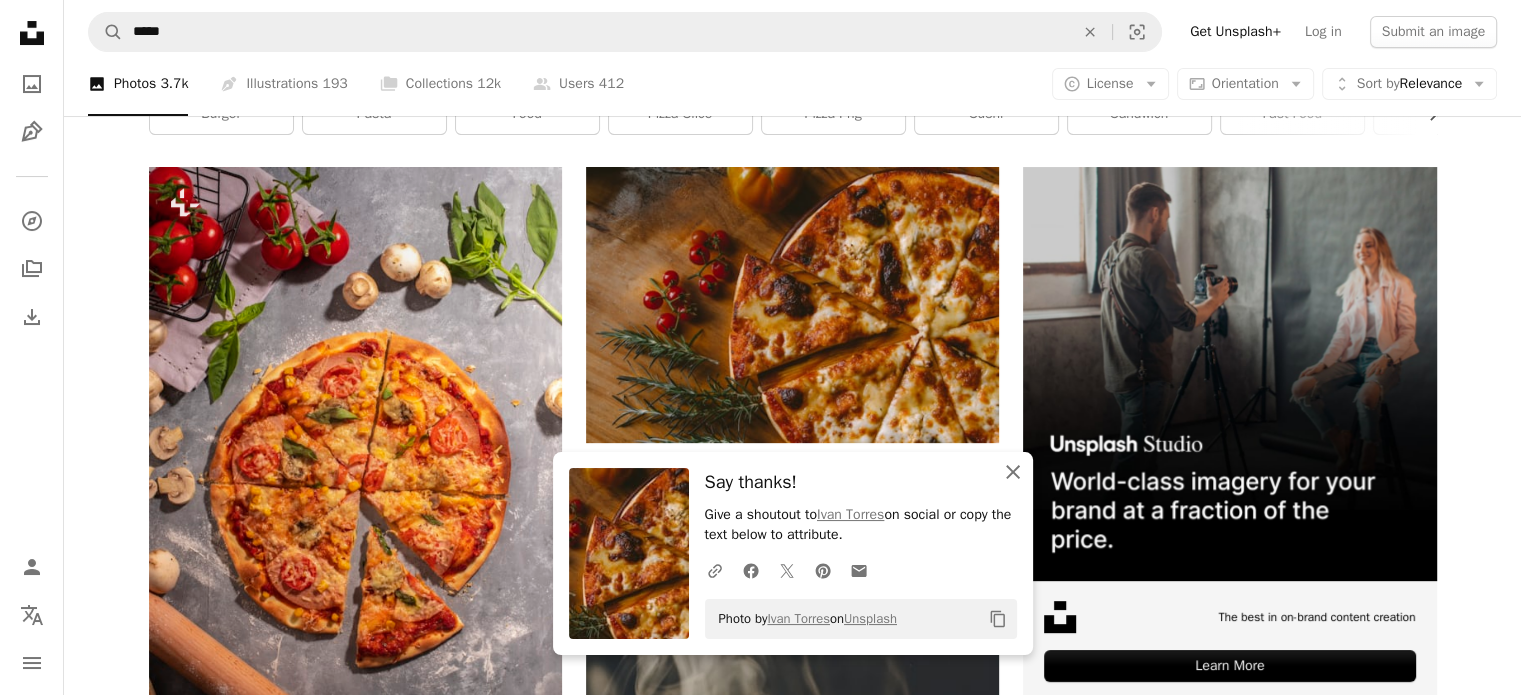 click on "An X shape" 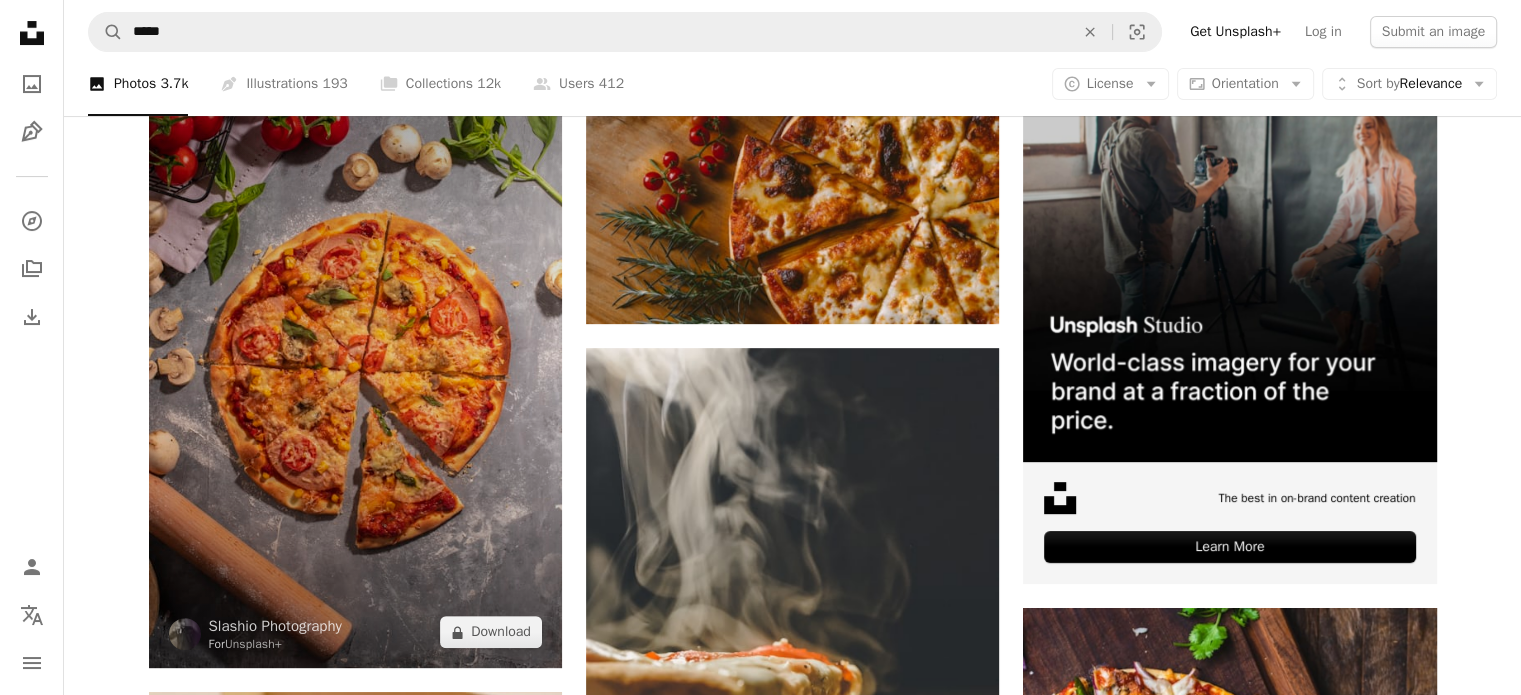scroll, scrollTop: 0, scrollLeft: 0, axis: both 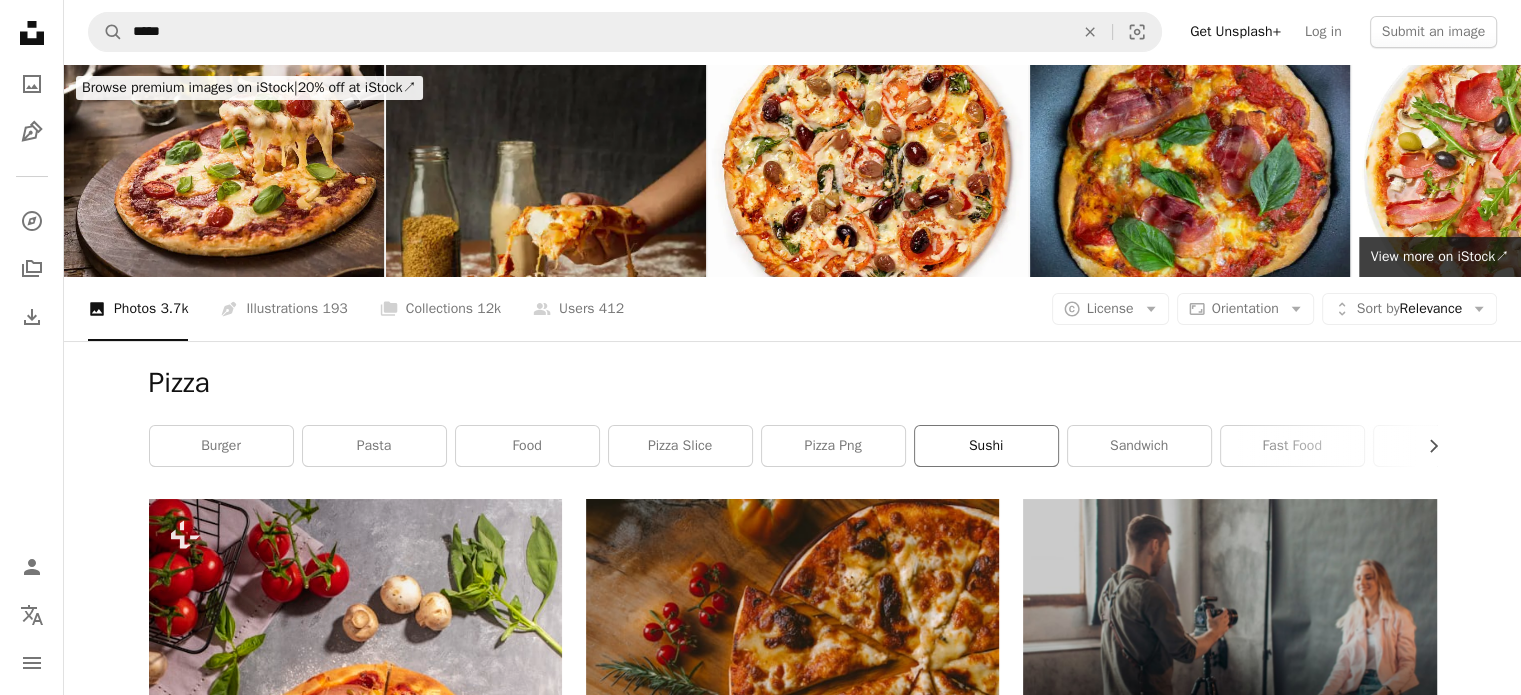 click on "sushi" at bounding box center (986, 446) 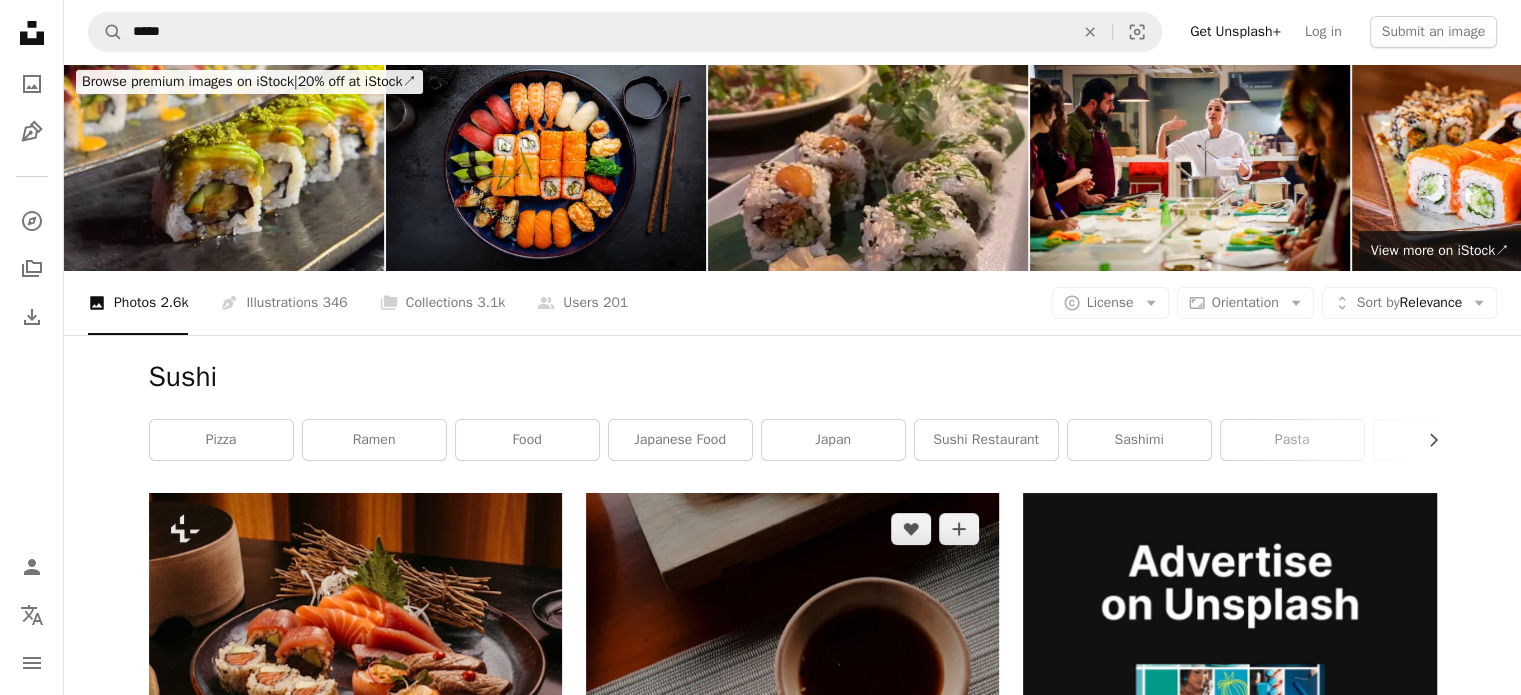 scroll, scrollTop: 0, scrollLeft: 0, axis: both 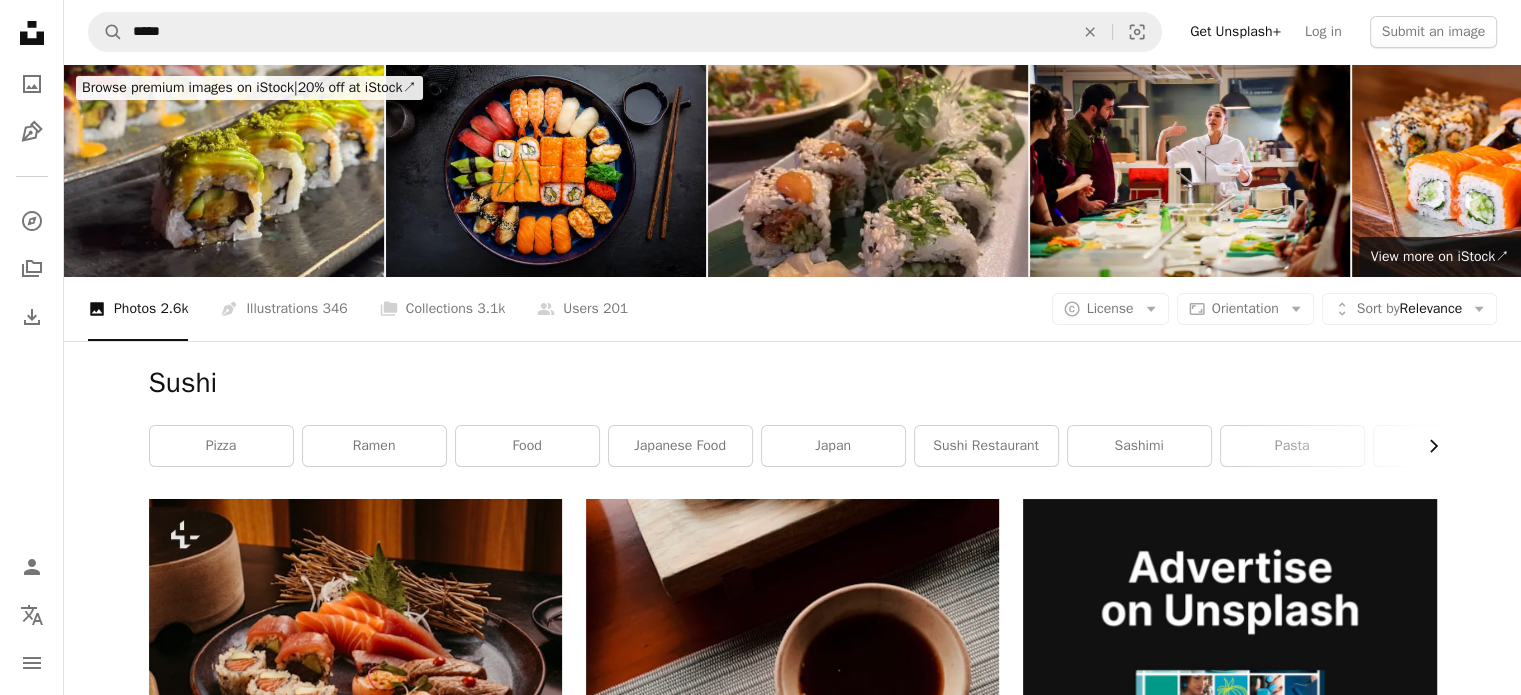 click on "Chevron right" 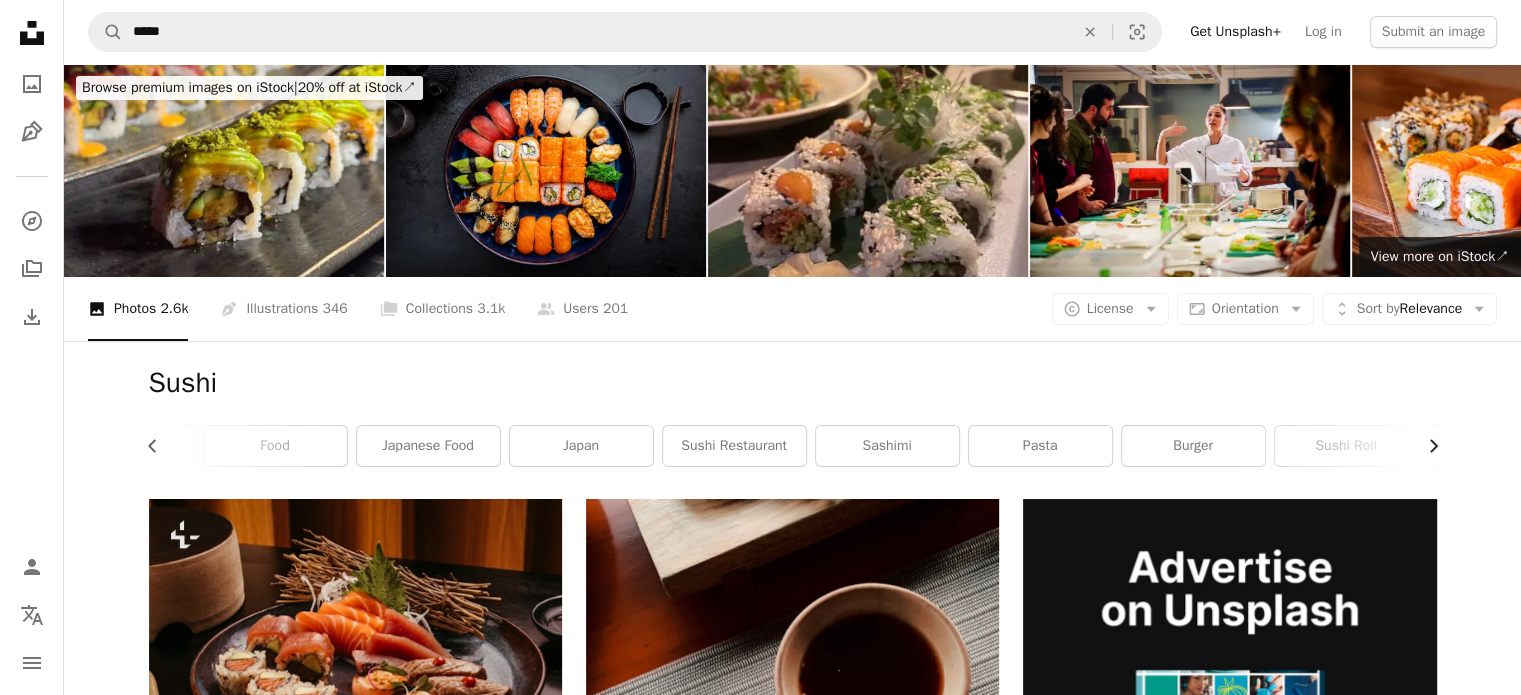scroll, scrollTop: 0, scrollLeft: 300, axis: horizontal 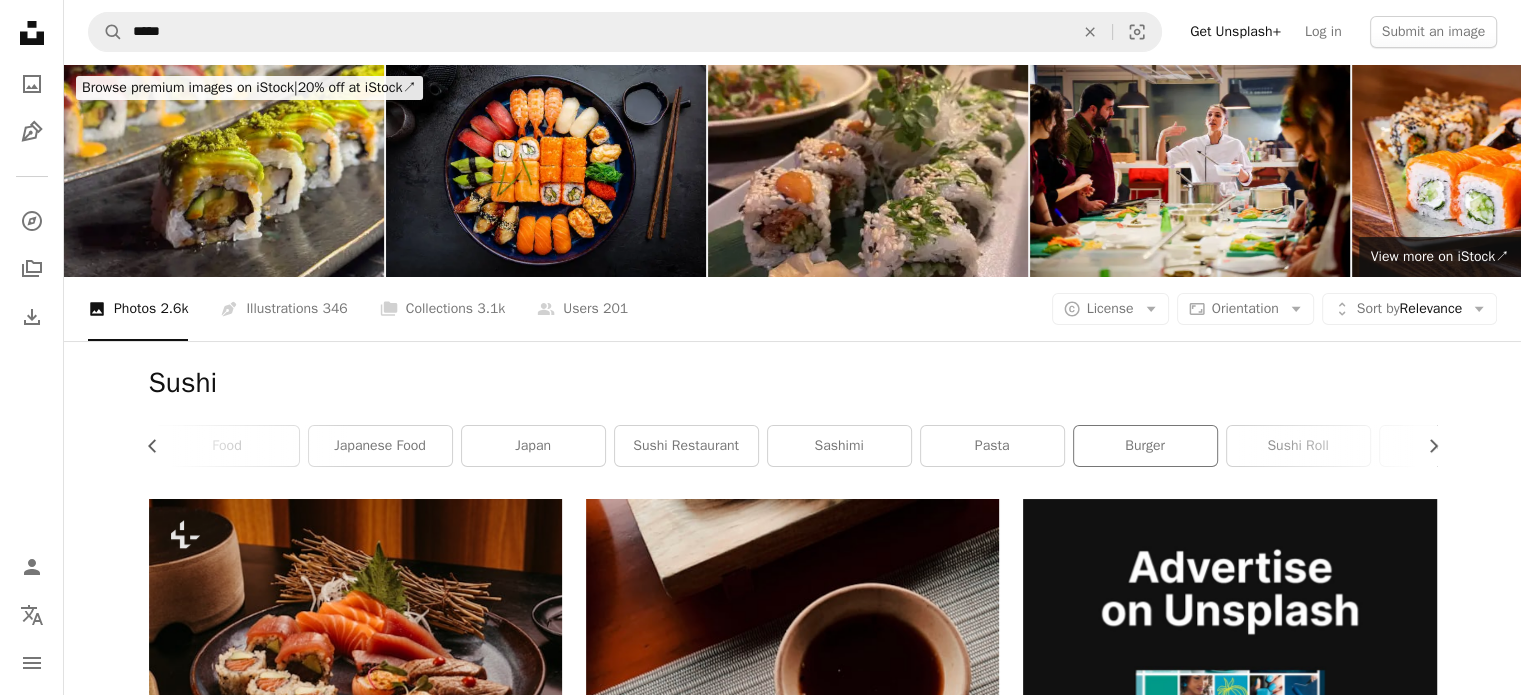 click on "burger" at bounding box center (1145, 446) 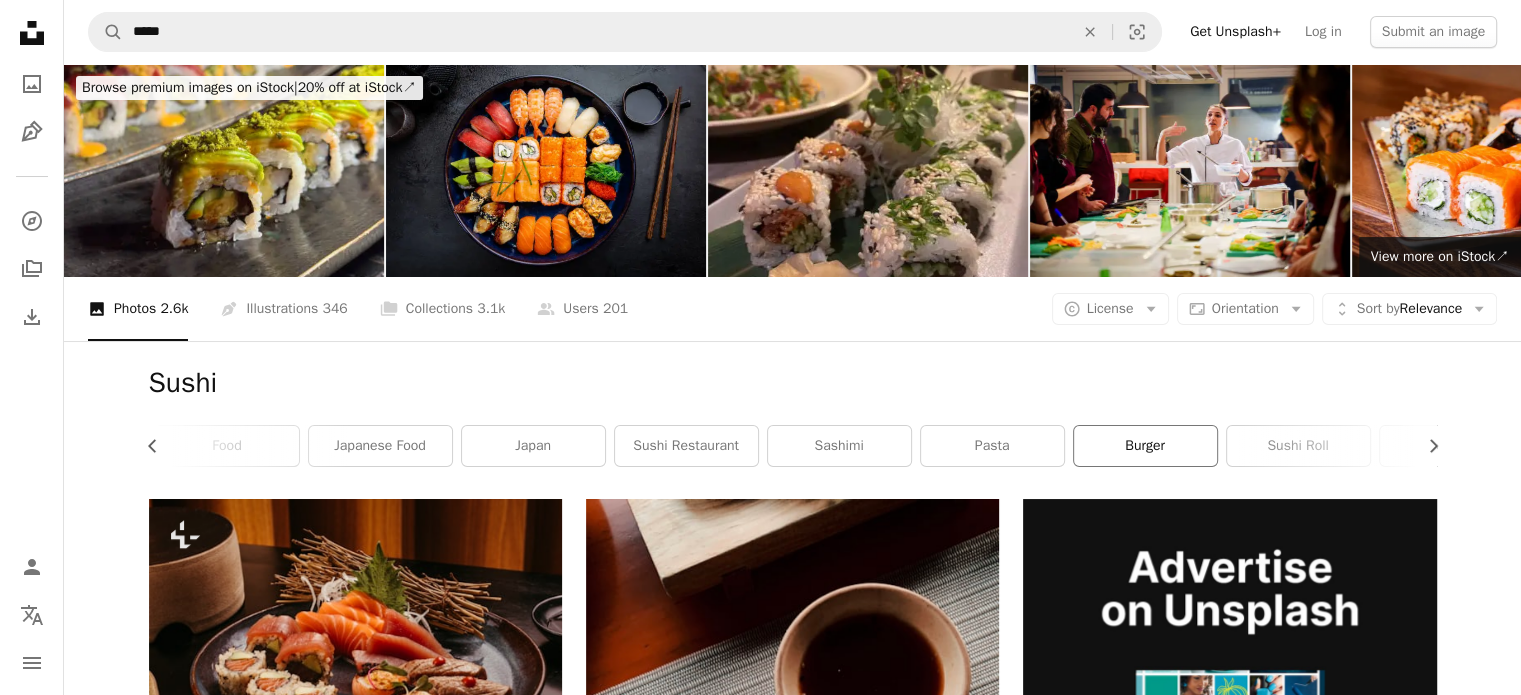 click on "burger" at bounding box center (1145, 446) 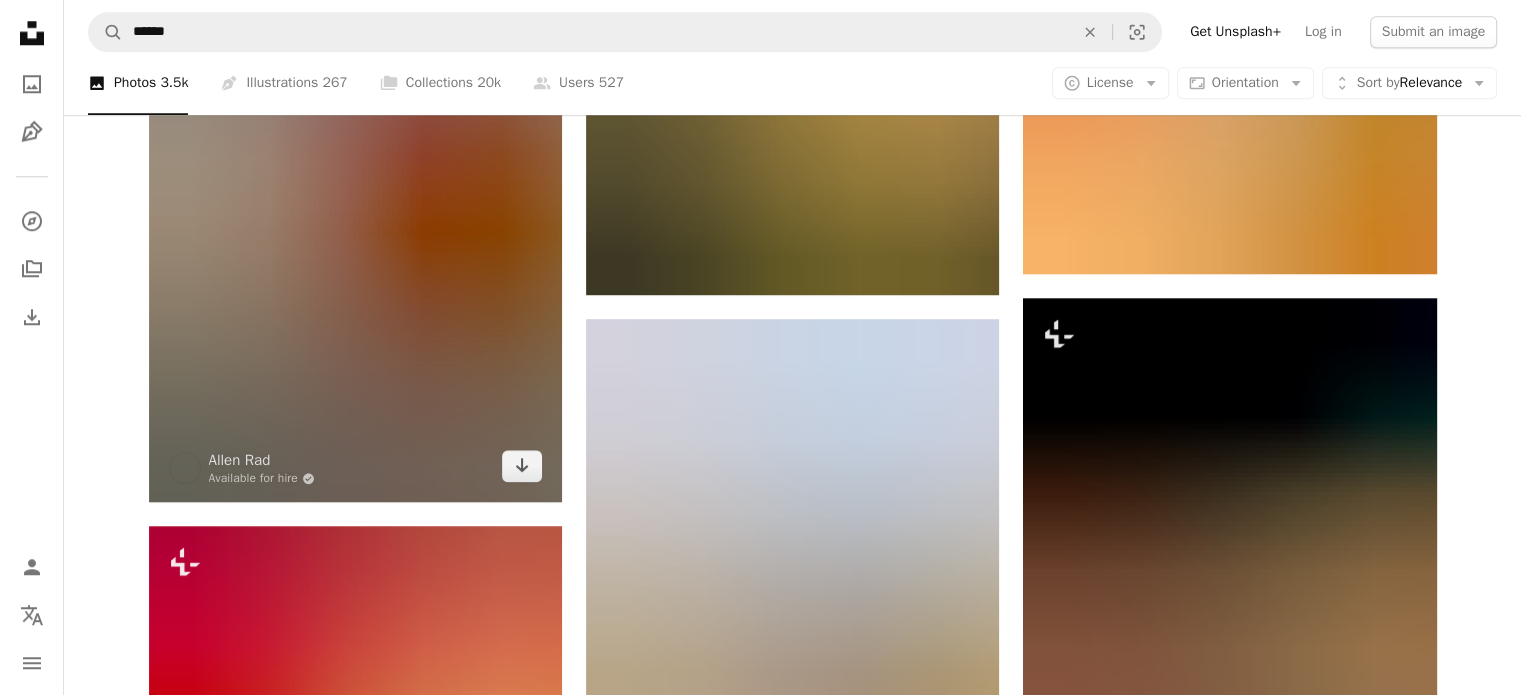 scroll, scrollTop: 1952, scrollLeft: 0, axis: vertical 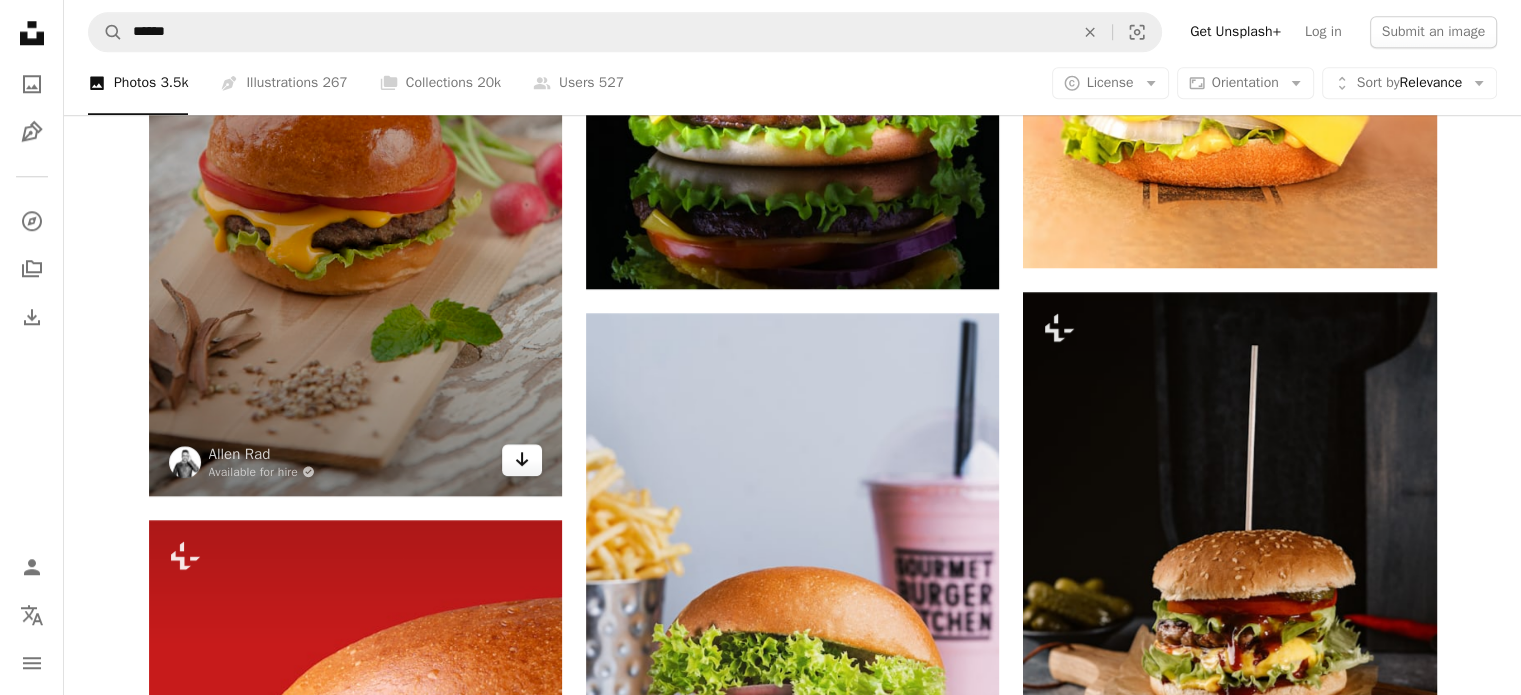 click on "Arrow pointing down" 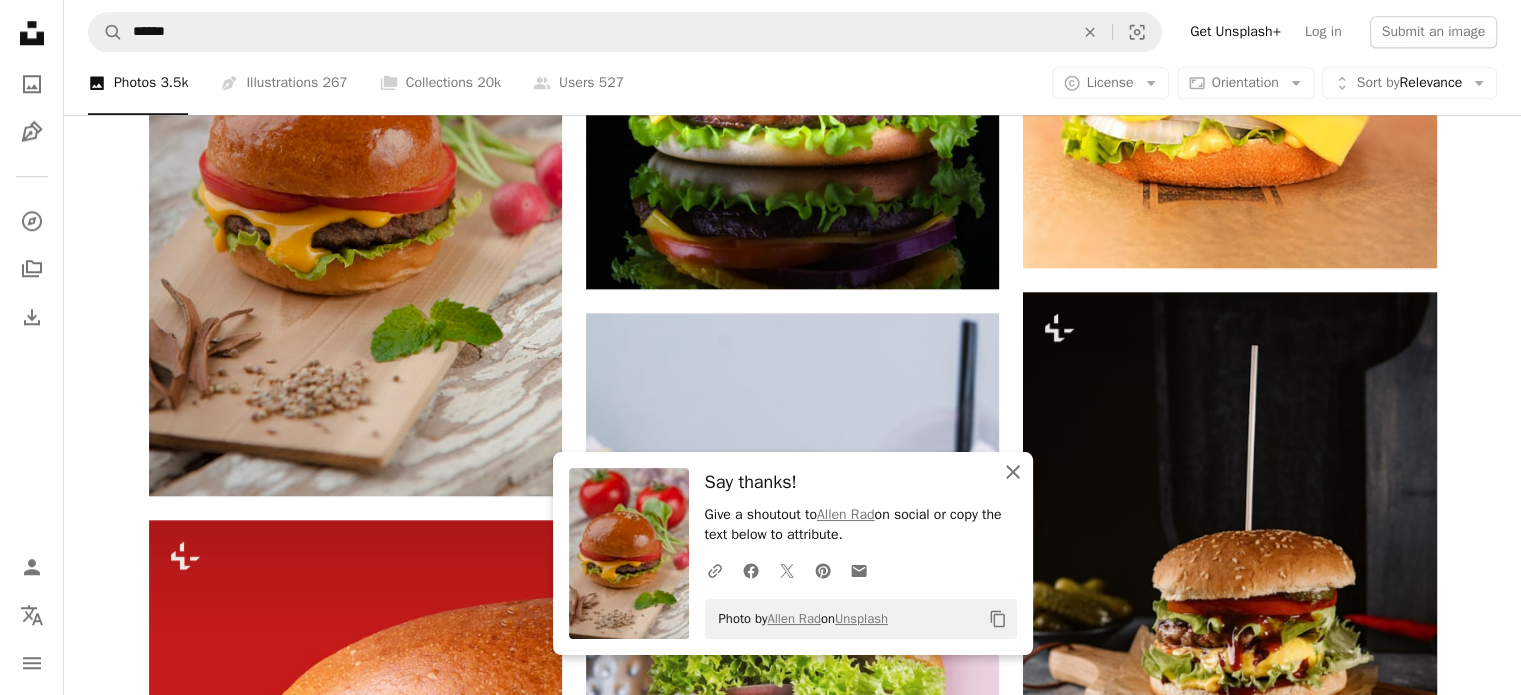 click on "An X shape" 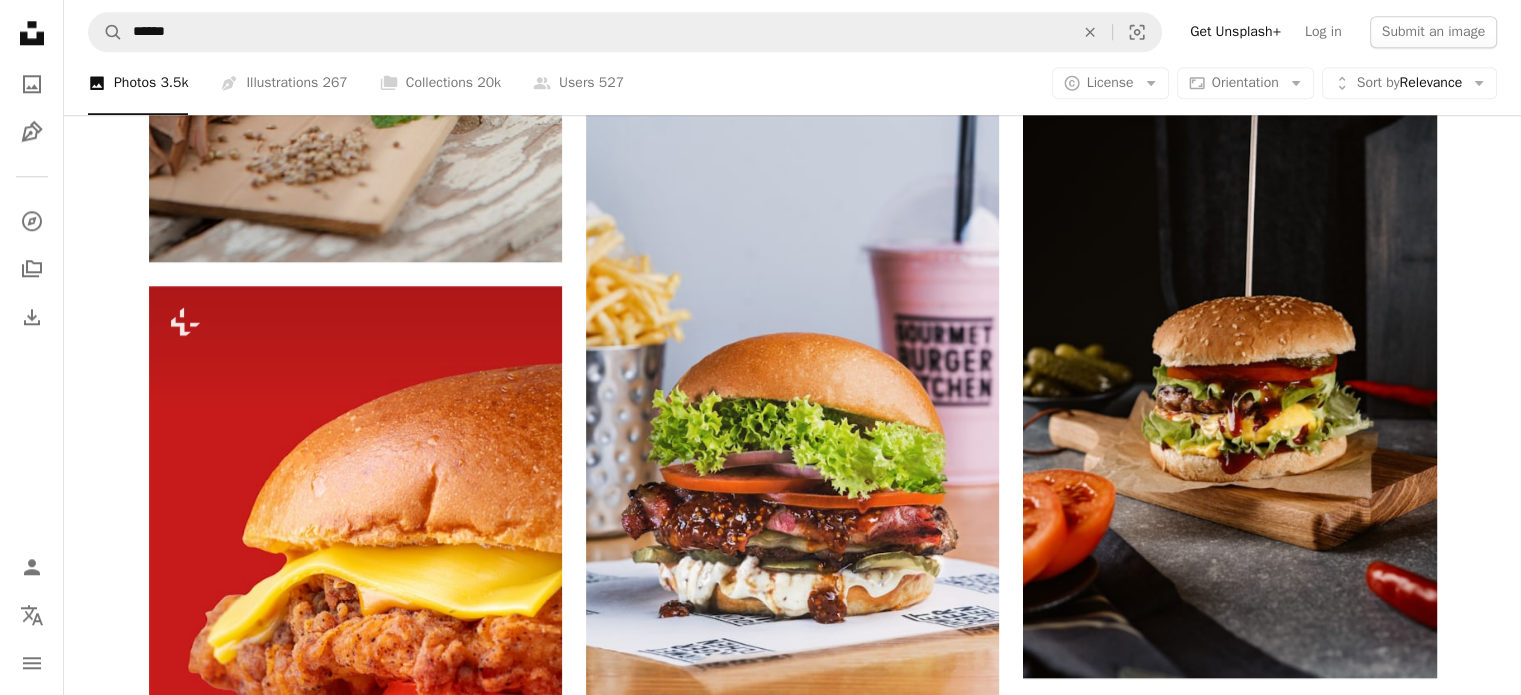 scroll, scrollTop: 2184, scrollLeft: 0, axis: vertical 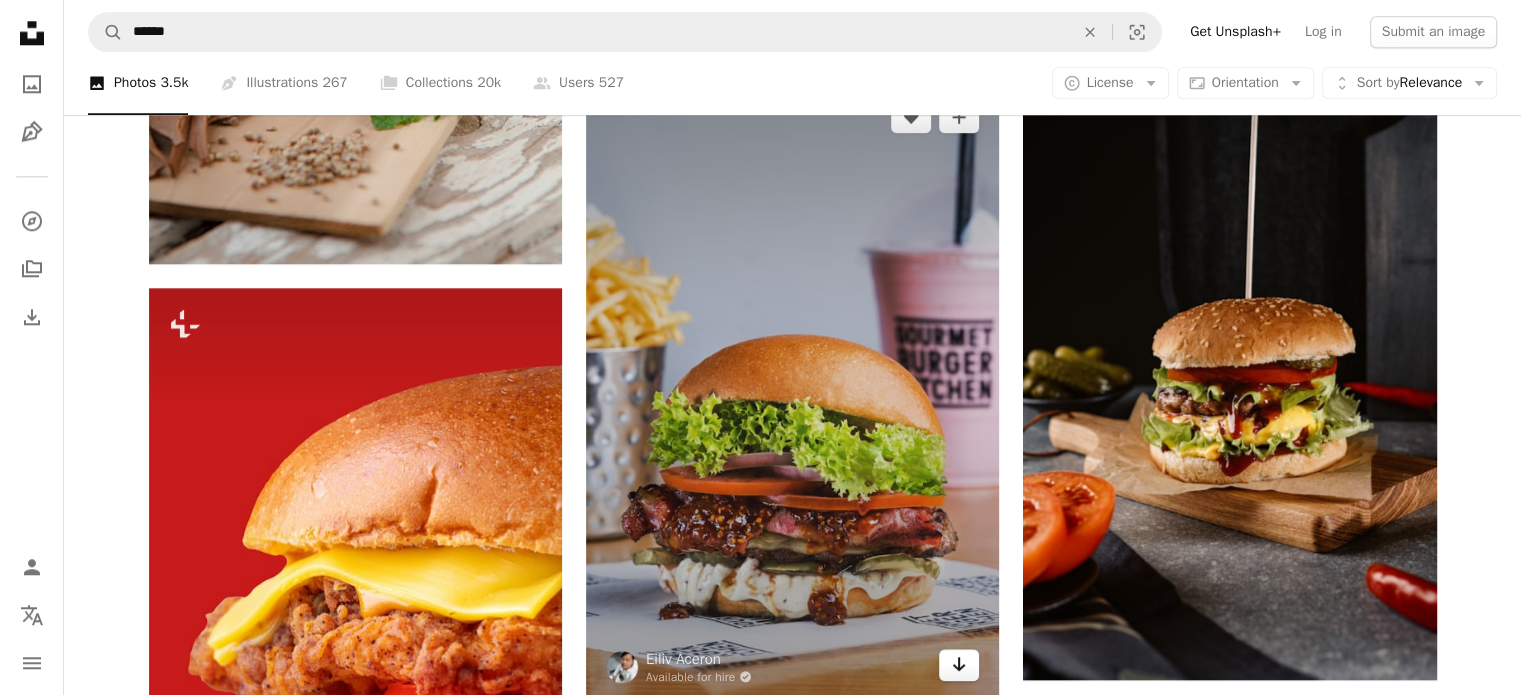click on "Arrow pointing down" 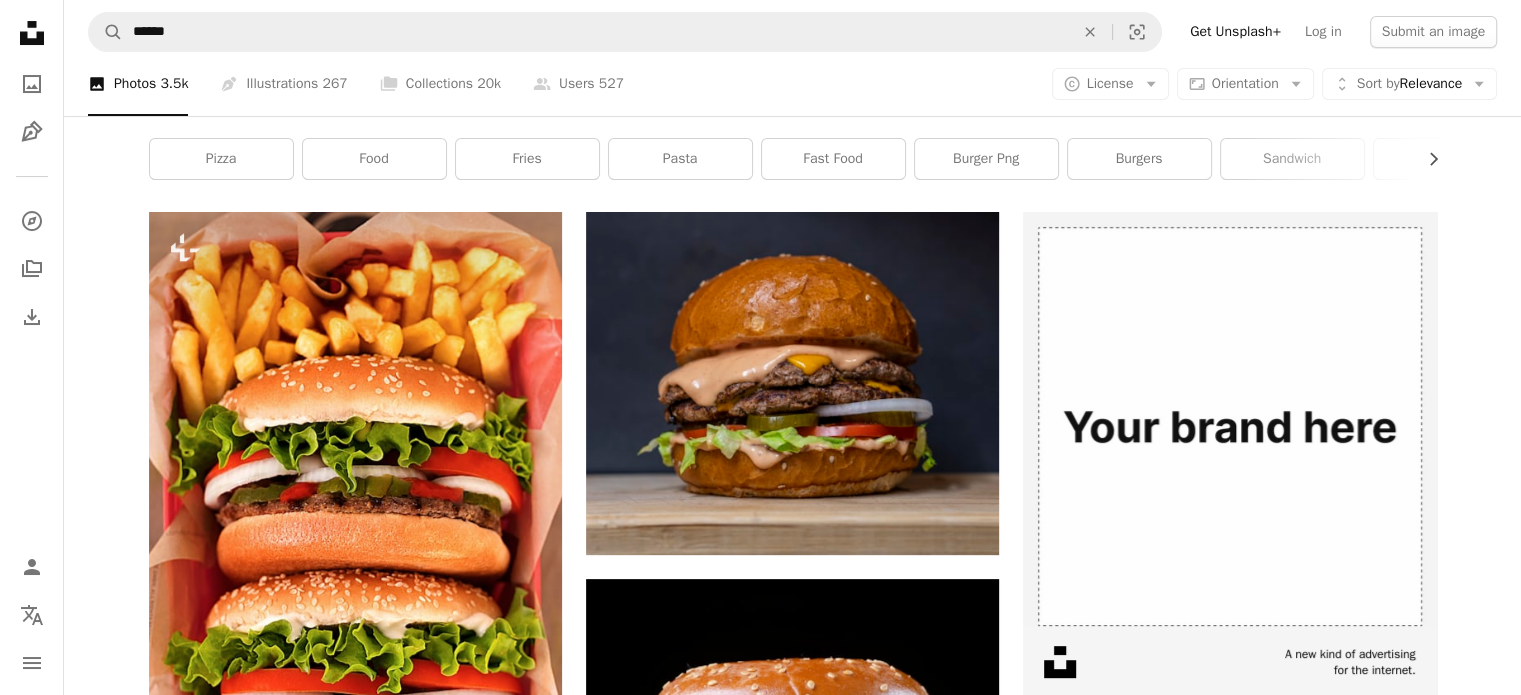scroll, scrollTop: 0, scrollLeft: 0, axis: both 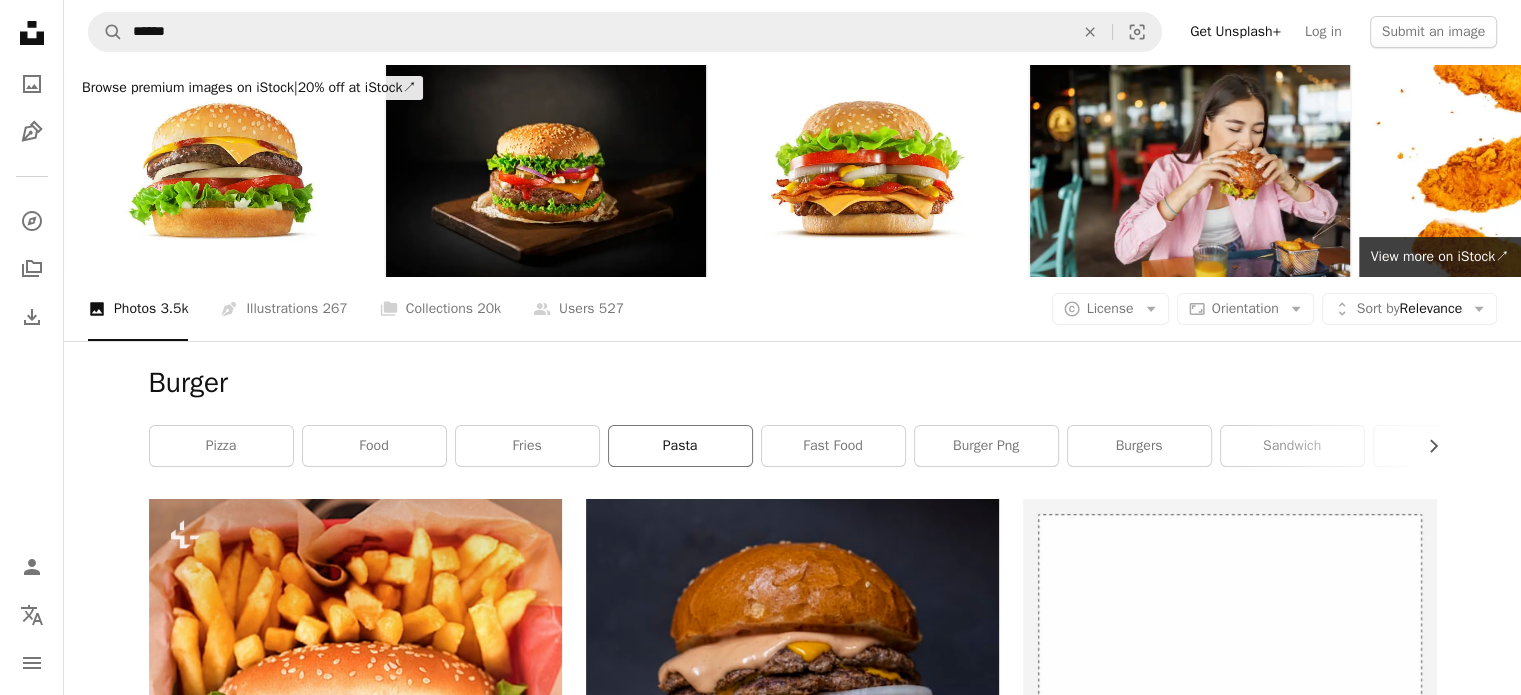 click on "pasta" at bounding box center (680, 446) 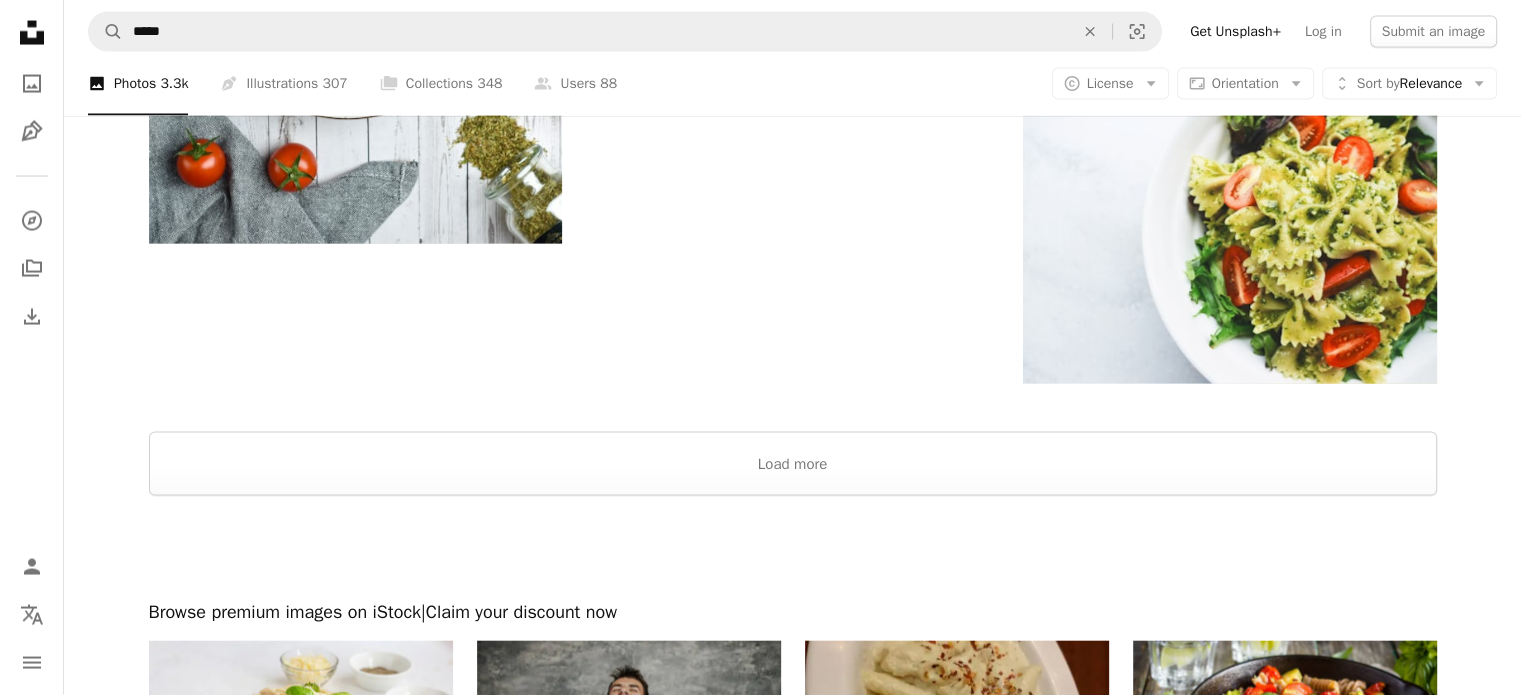 scroll, scrollTop: 4192, scrollLeft: 0, axis: vertical 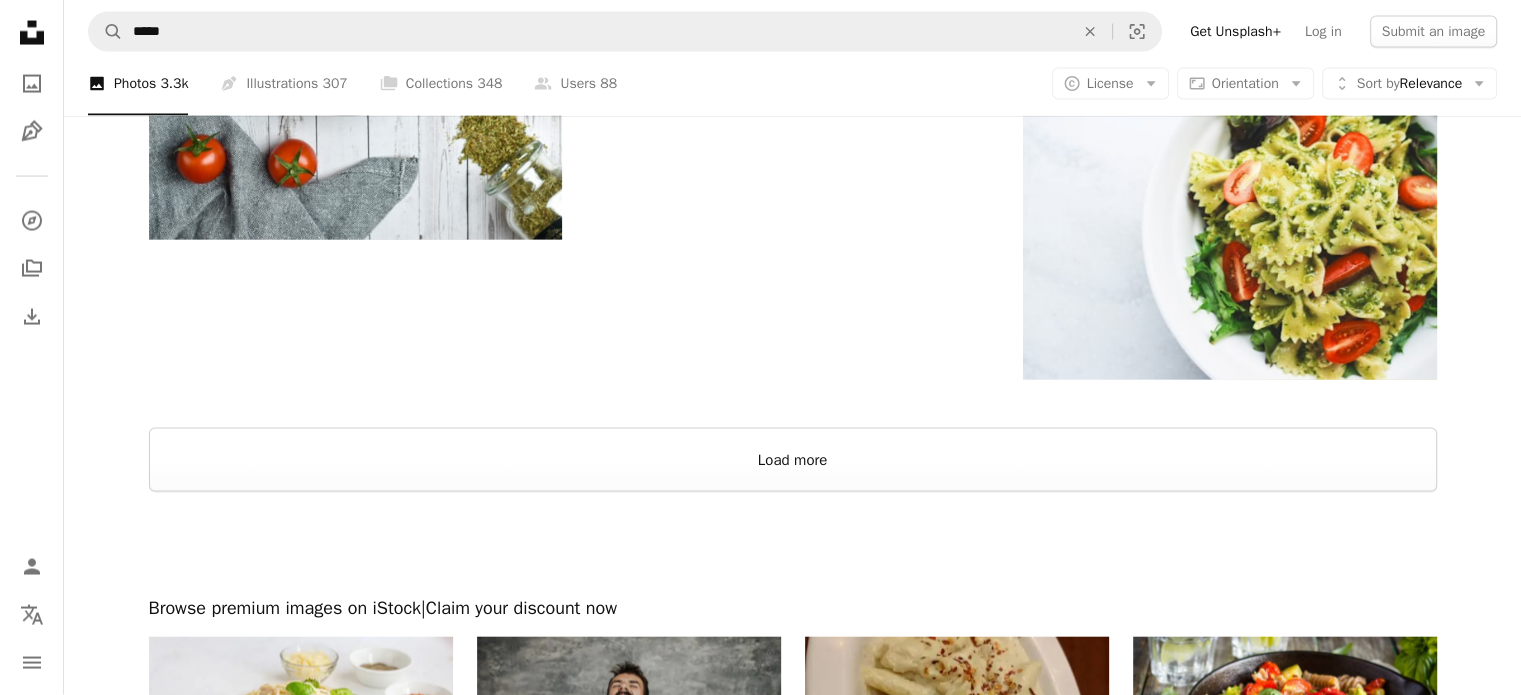 click on "Load more" at bounding box center [793, 460] 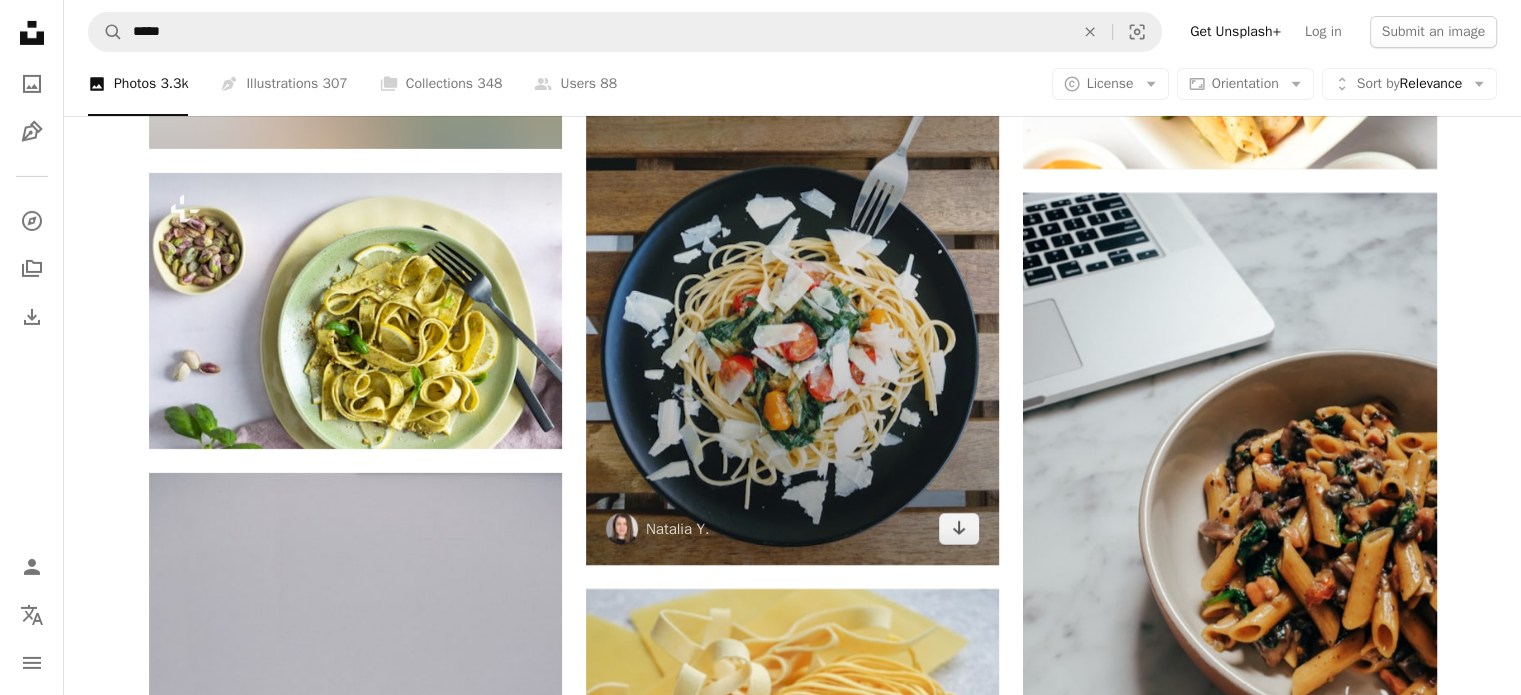 scroll, scrollTop: 6864, scrollLeft: 0, axis: vertical 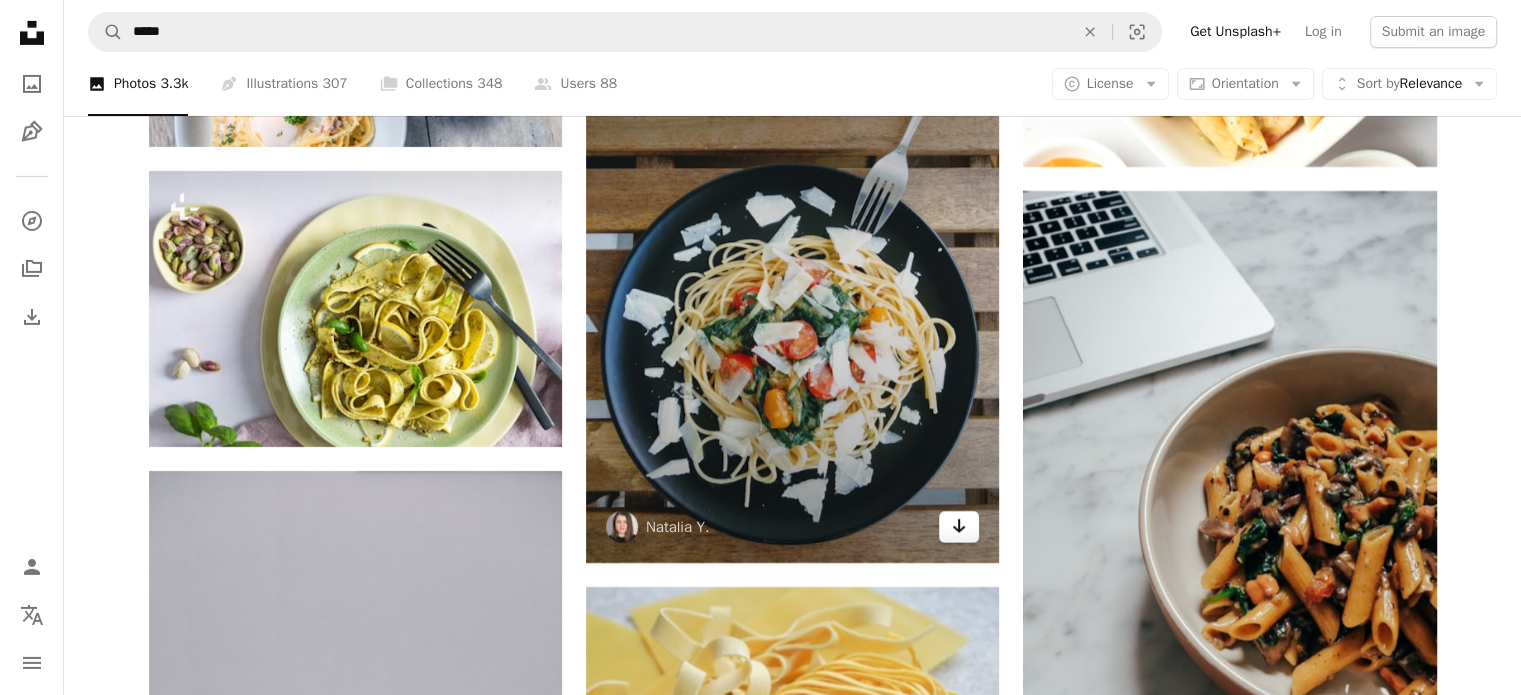 click on "Arrow pointing down" at bounding box center (959, 527) 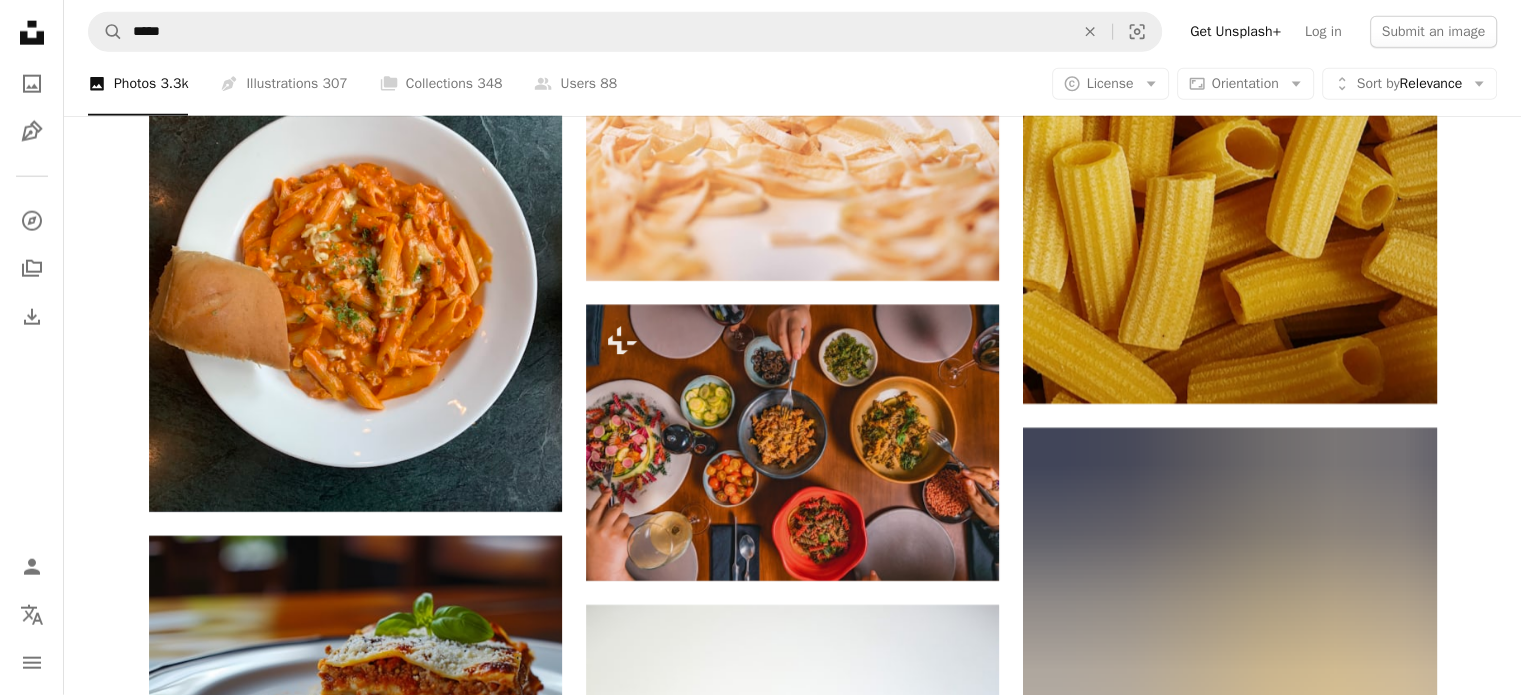 scroll, scrollTop: 12700, scrollLeft: 0, axis: vertical 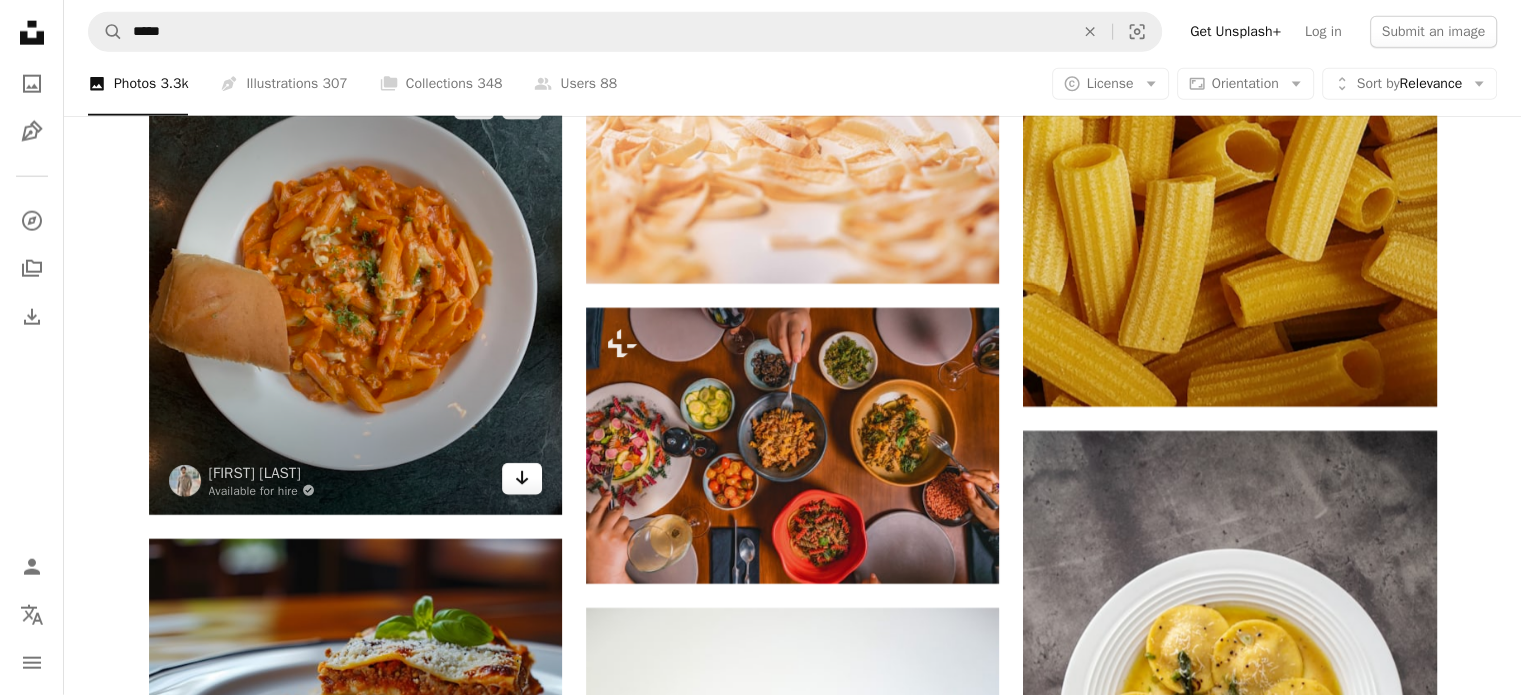 click on "Arrow pointing down" 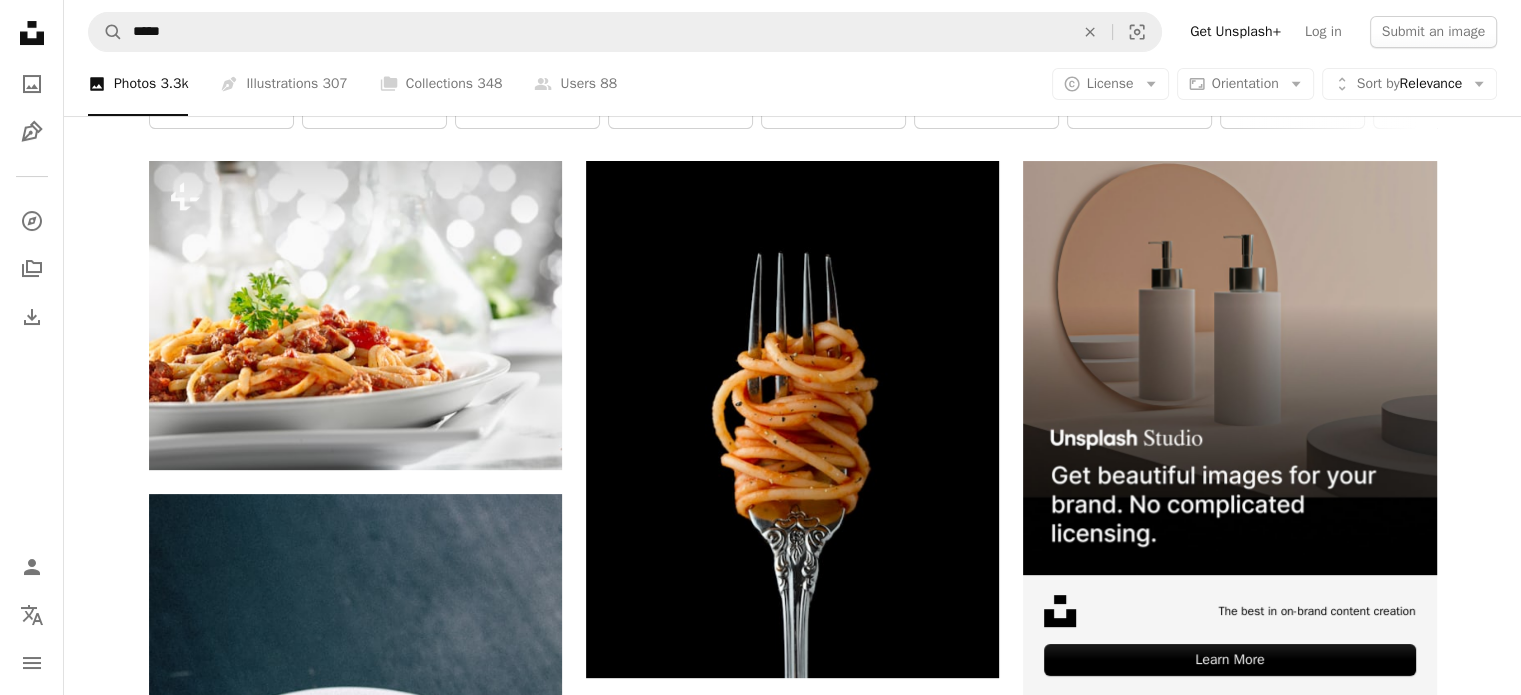 scroll, scrollTop: 0, scrollLeft: 0, axis: both 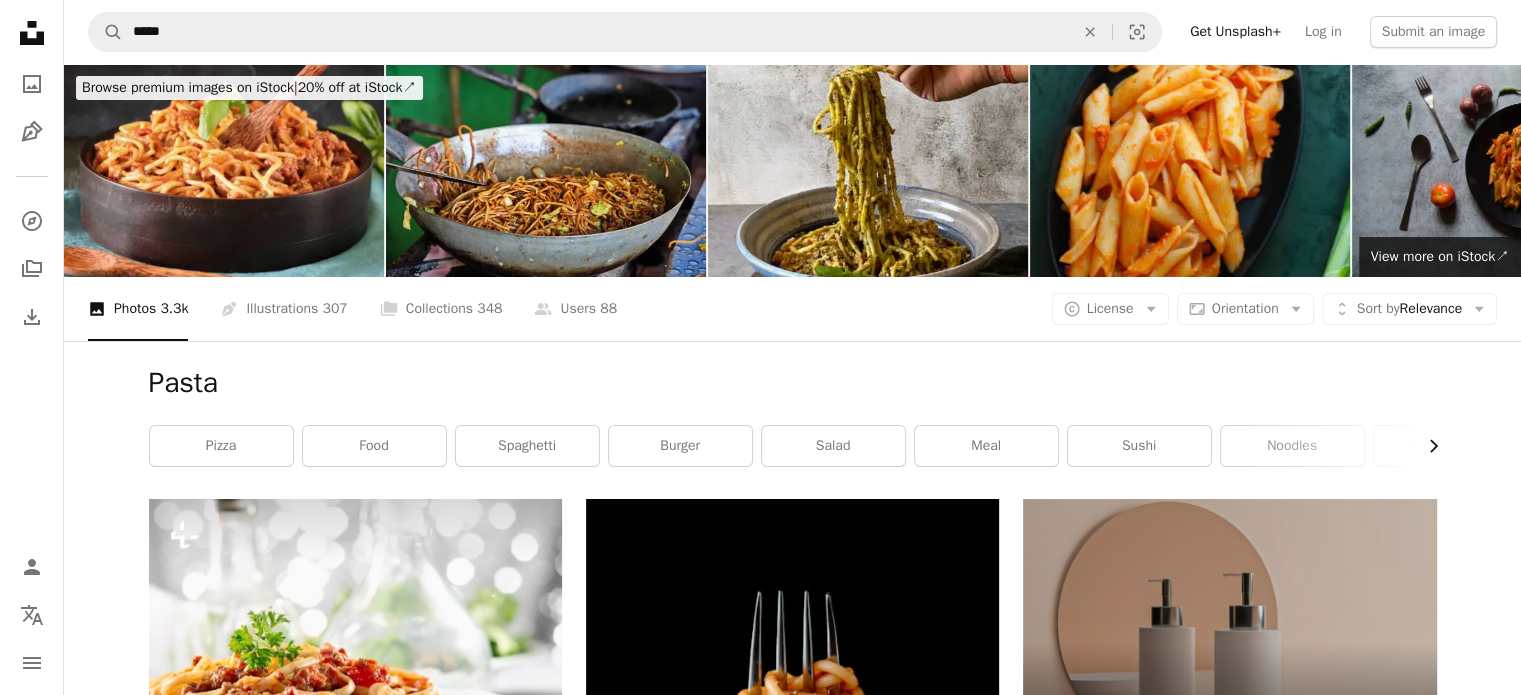 click on "Chevron right" 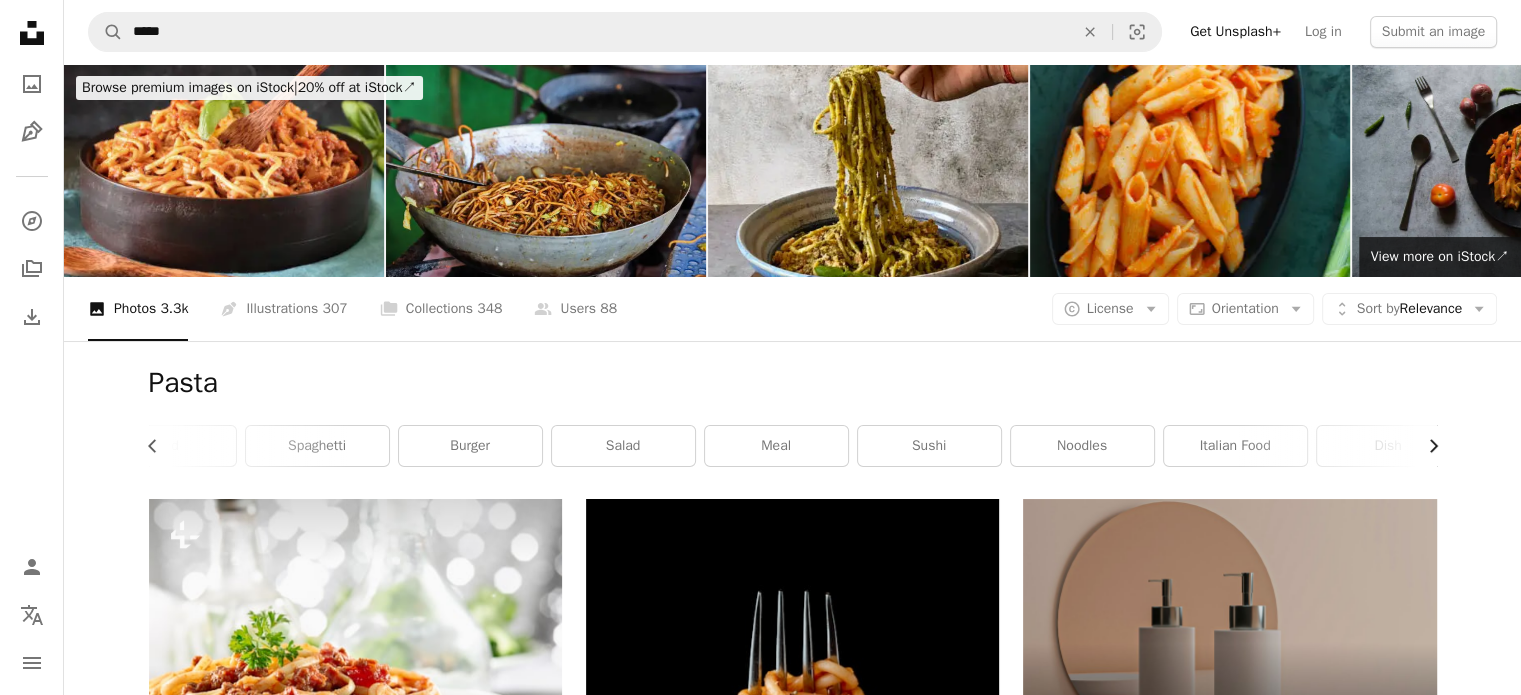 scroll, scrollTop: 0, scrollLeft: 300, axis: horizontal 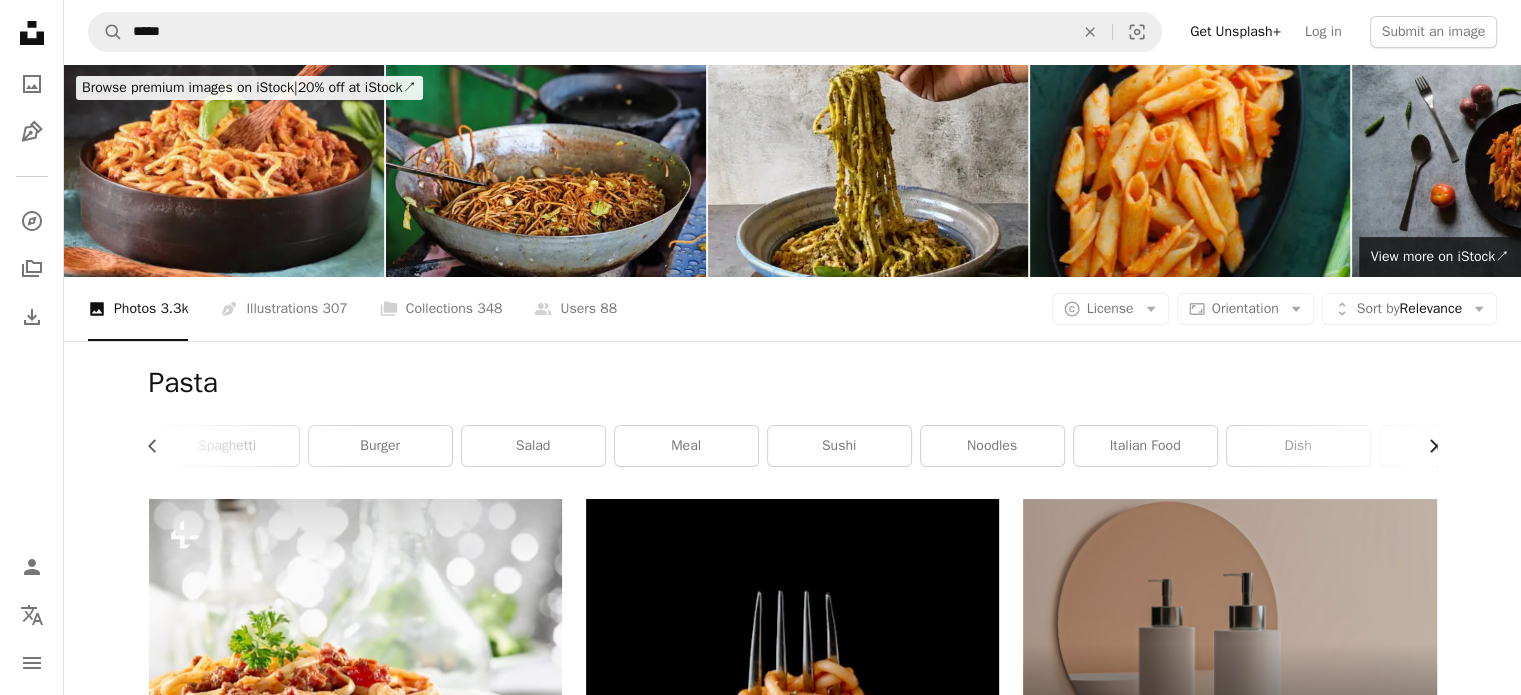 click on "Chevron right" 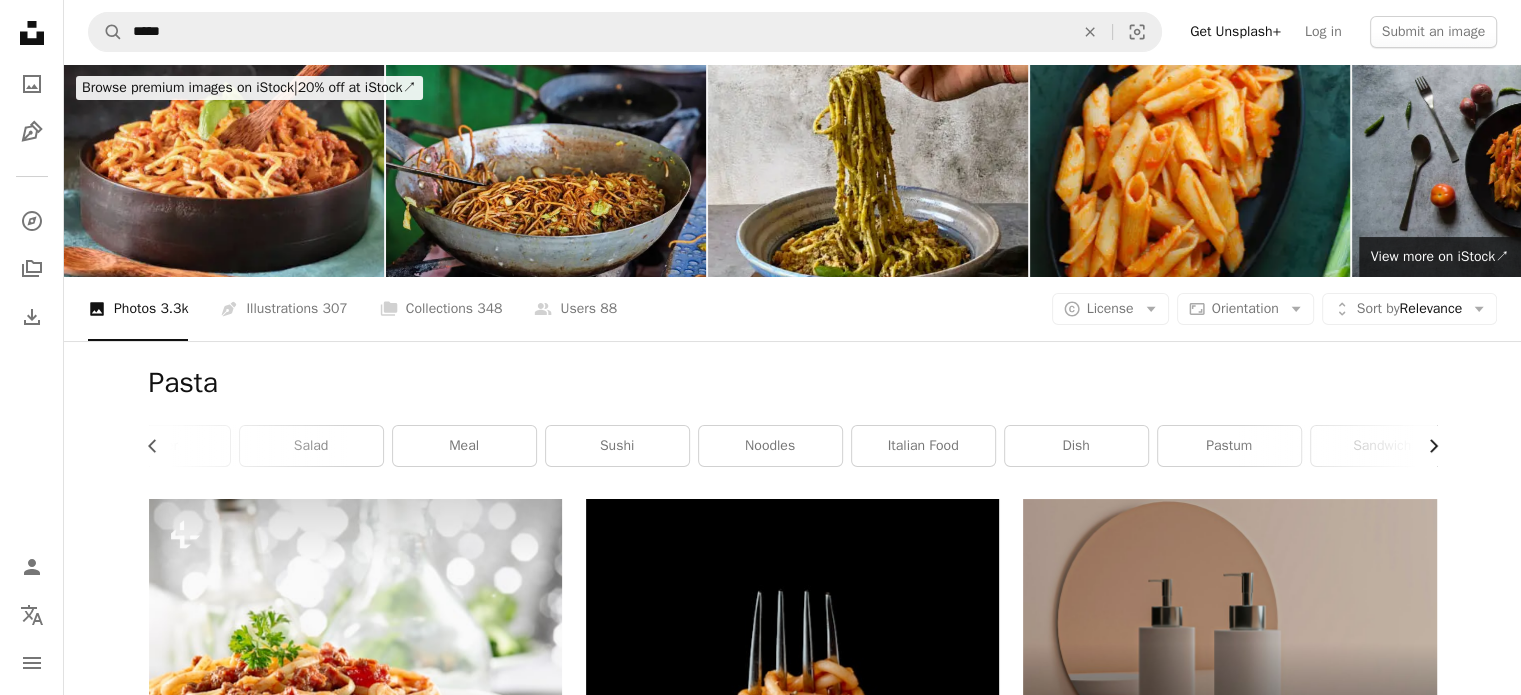 scroll, scrollTop: 0, scrollLeft: 540, axis: horizontal 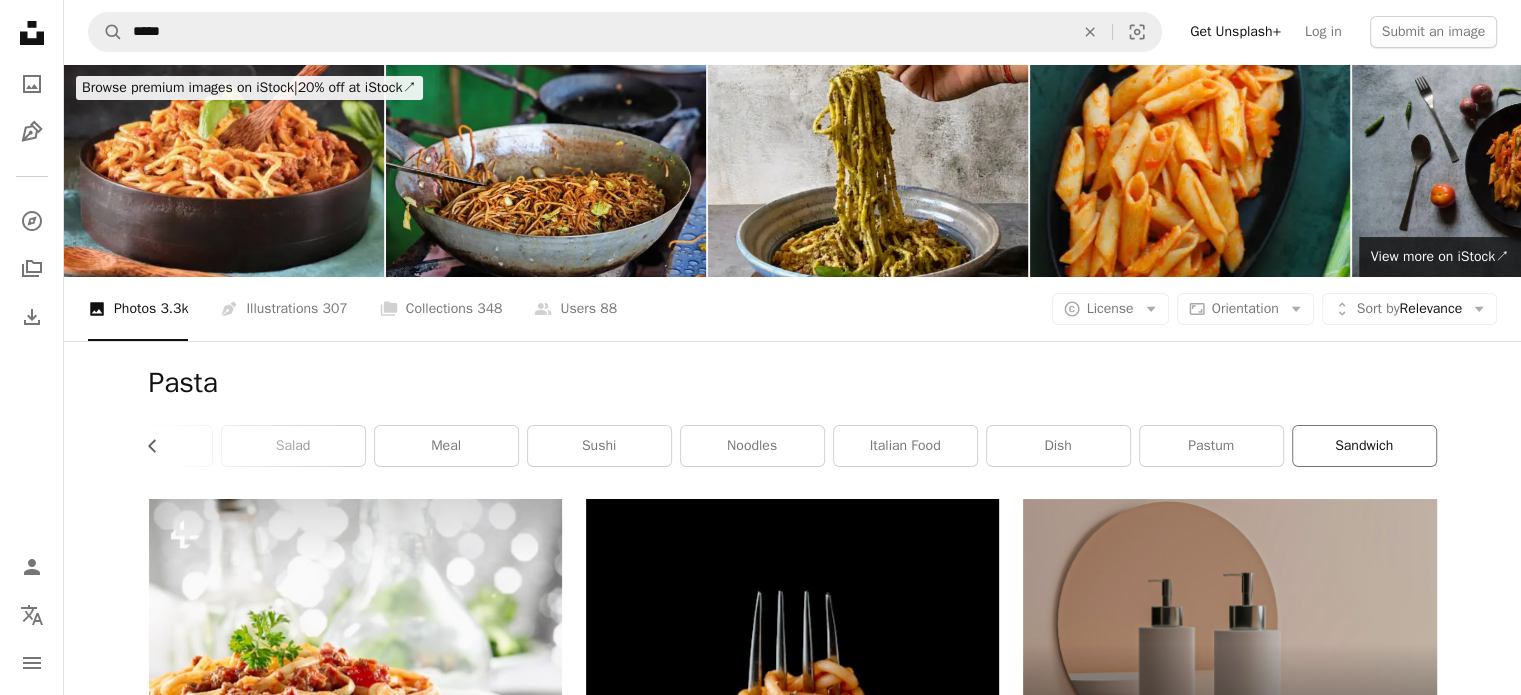 click on "sandwich" at bounding box center (1364, 446) 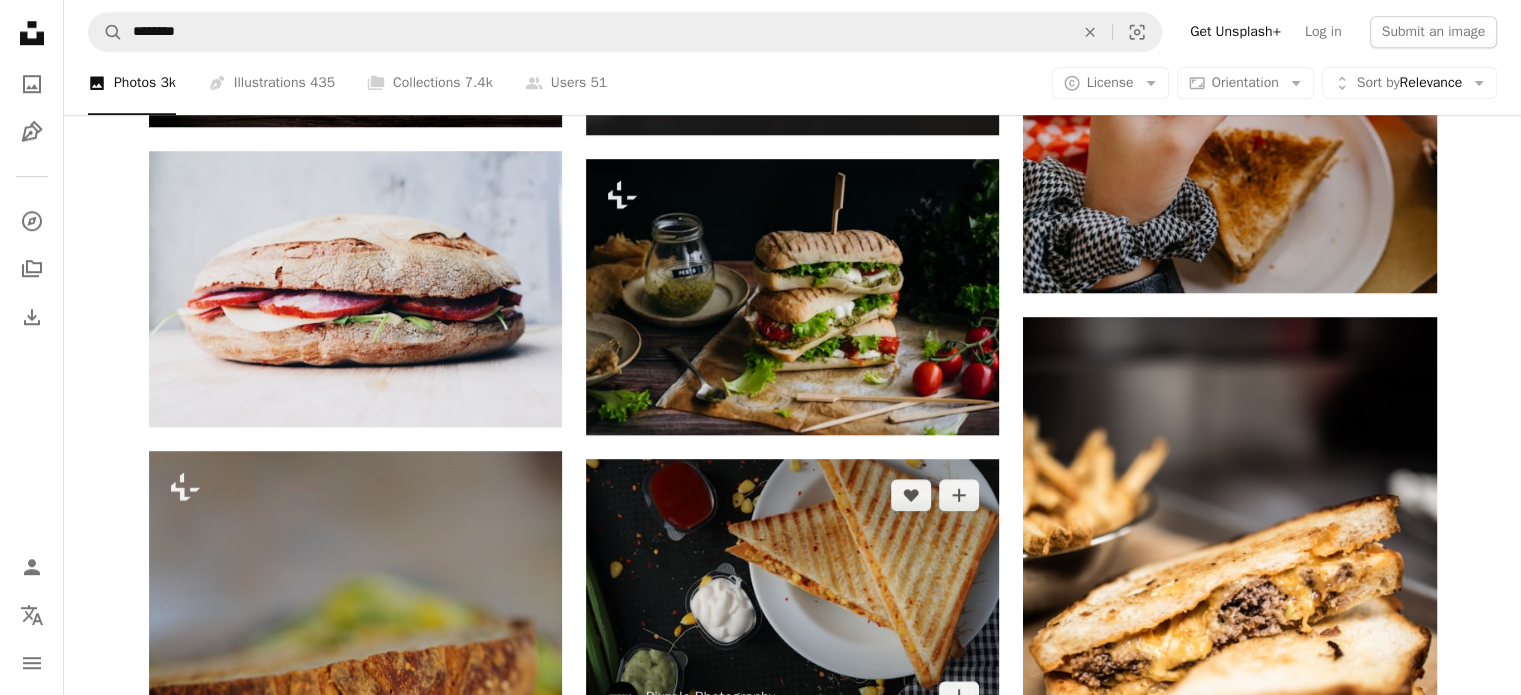 scroll, scrollTop: 1935, scrollLeft: 0, axis: vertical 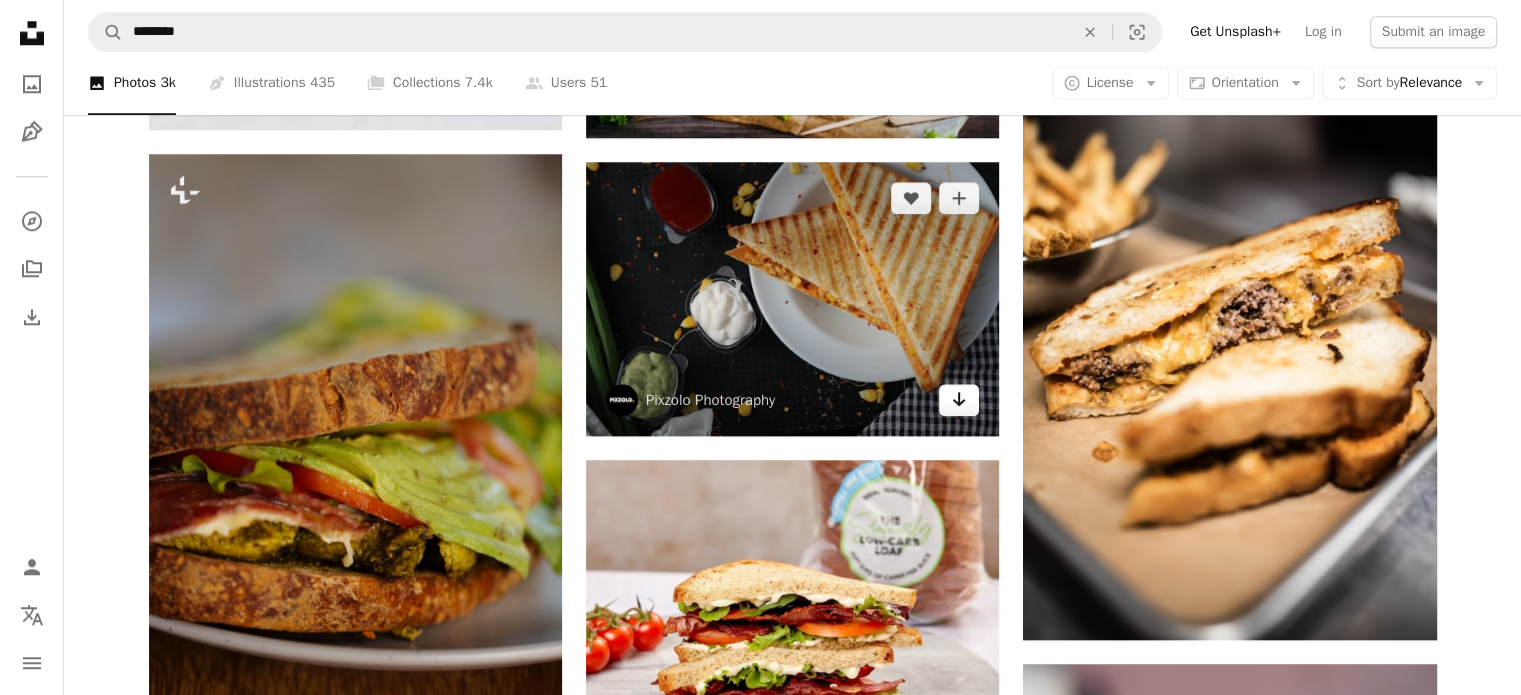 click on "Arrow pointing down" at bounding box center (959, 400) 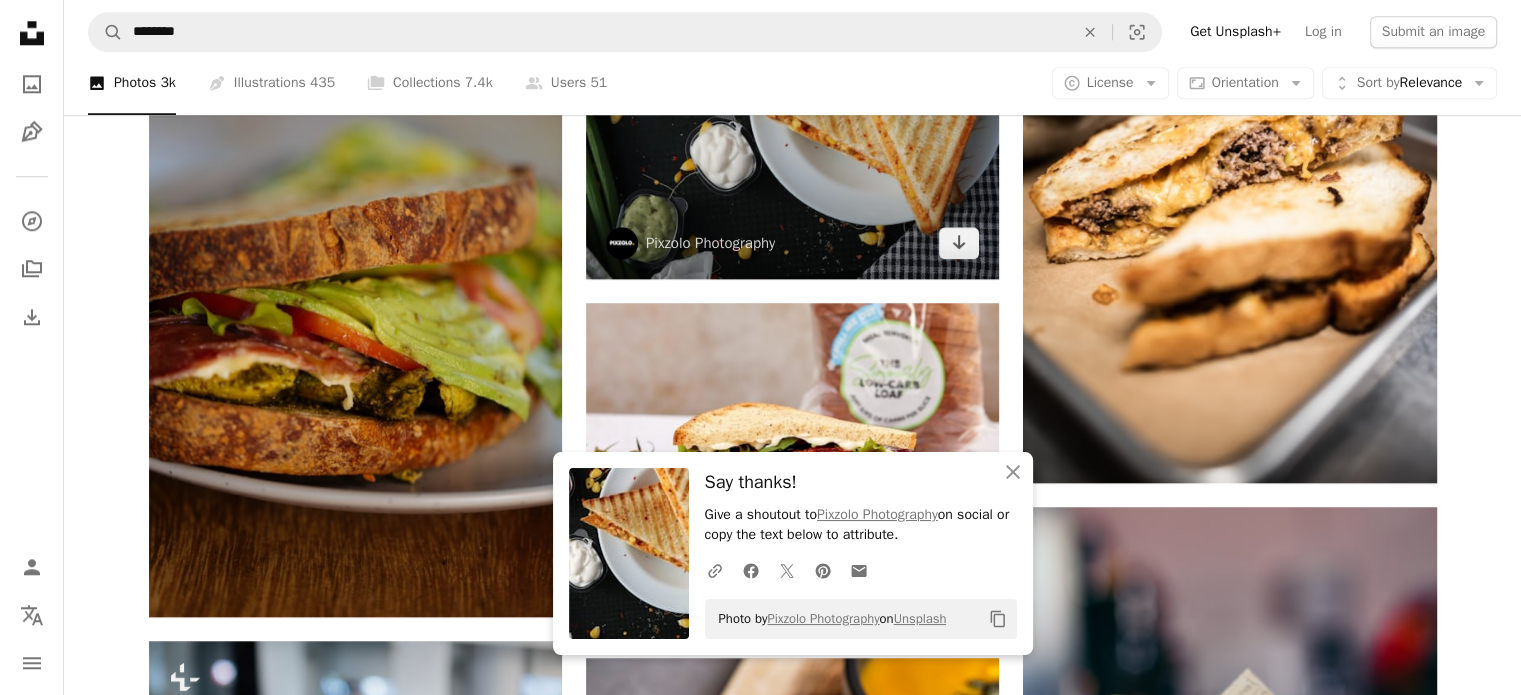 scroll, scrollTop: 2095, scrollLeft: 0, axis: vertical 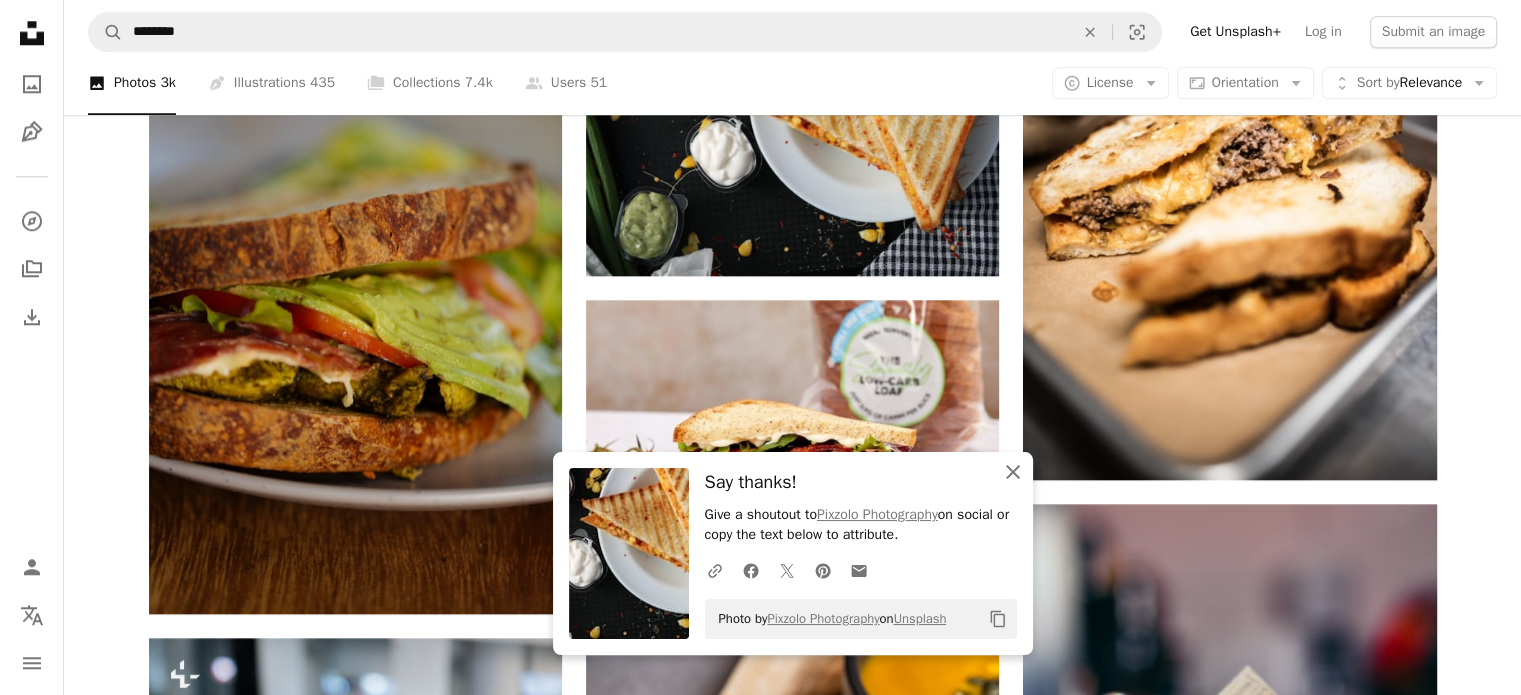 click on "An X shape" 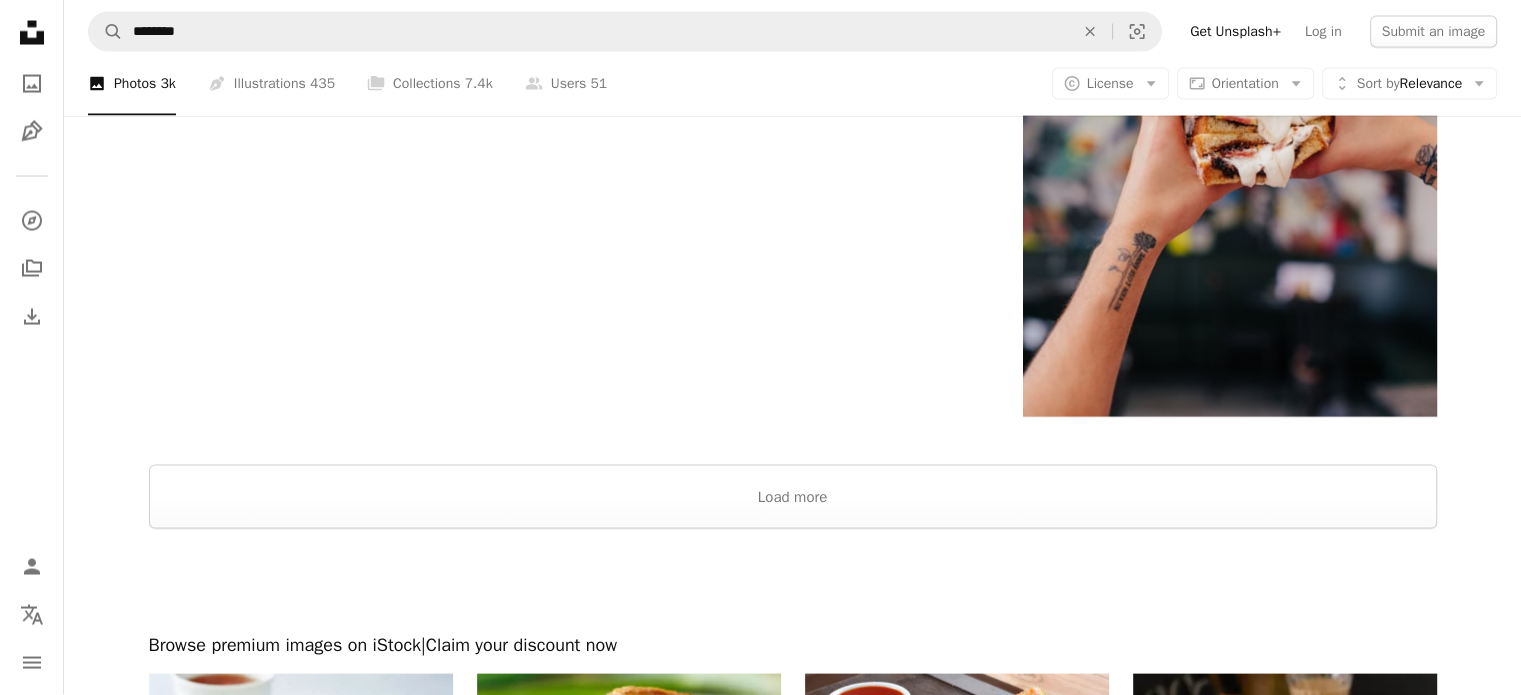 scroll, scrollTop: 4163, scrollLeft: 0, axis: vertical 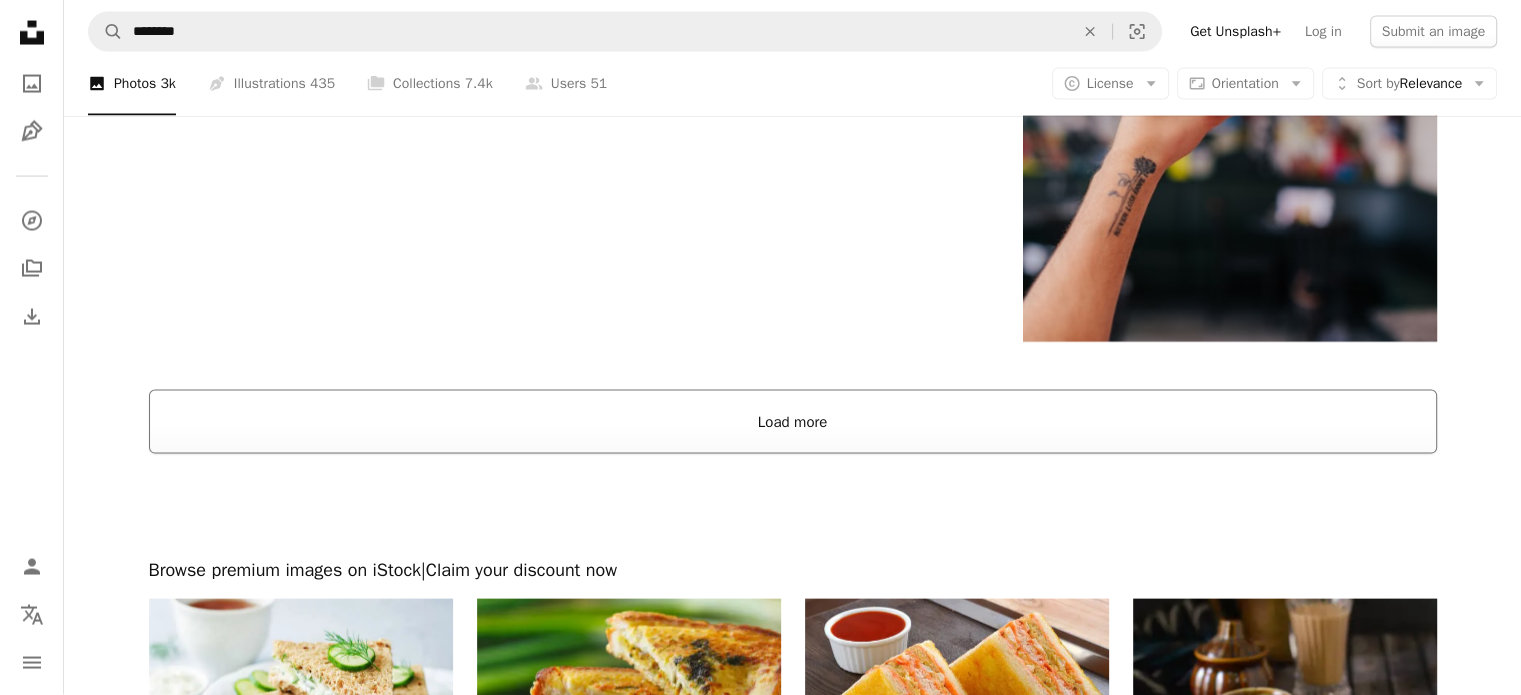 click on "Load more" at bounding box center [793, 422] 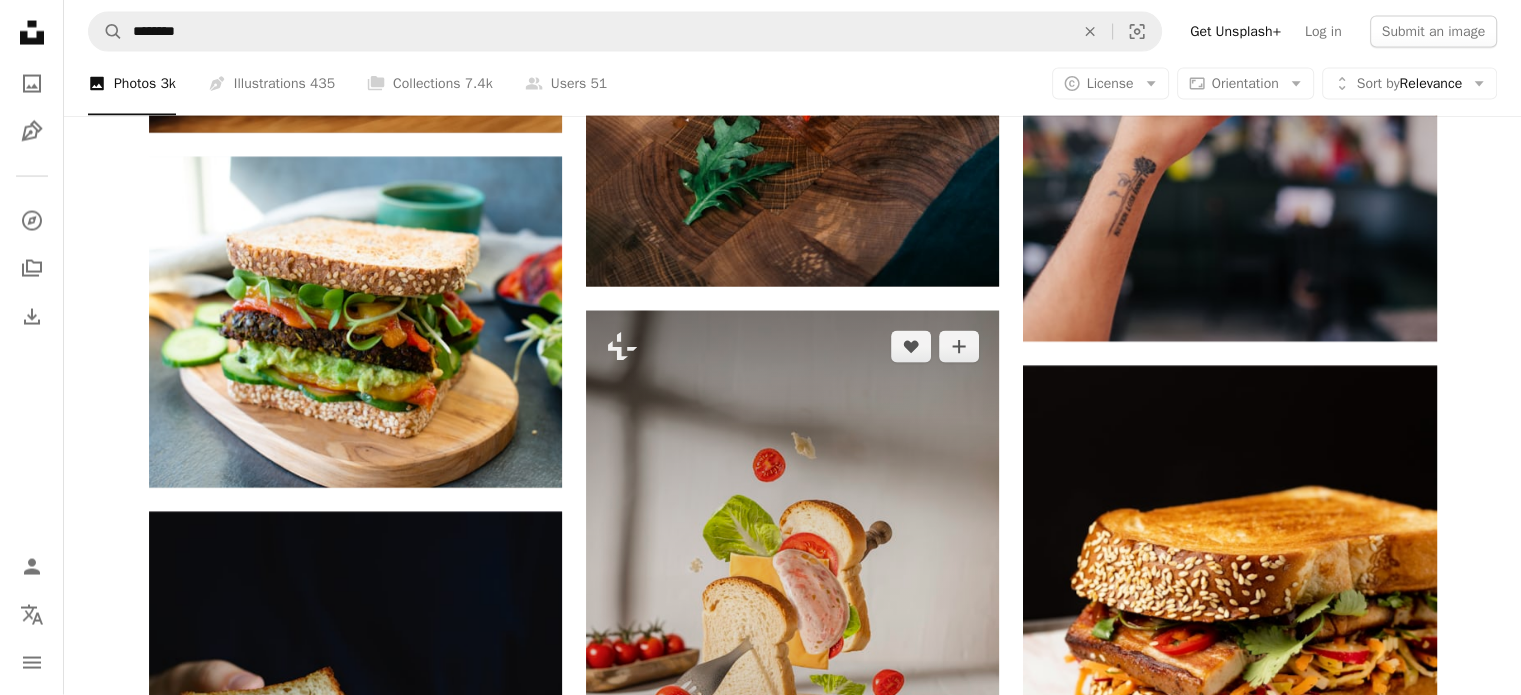 click at bounding box center (792, 599) 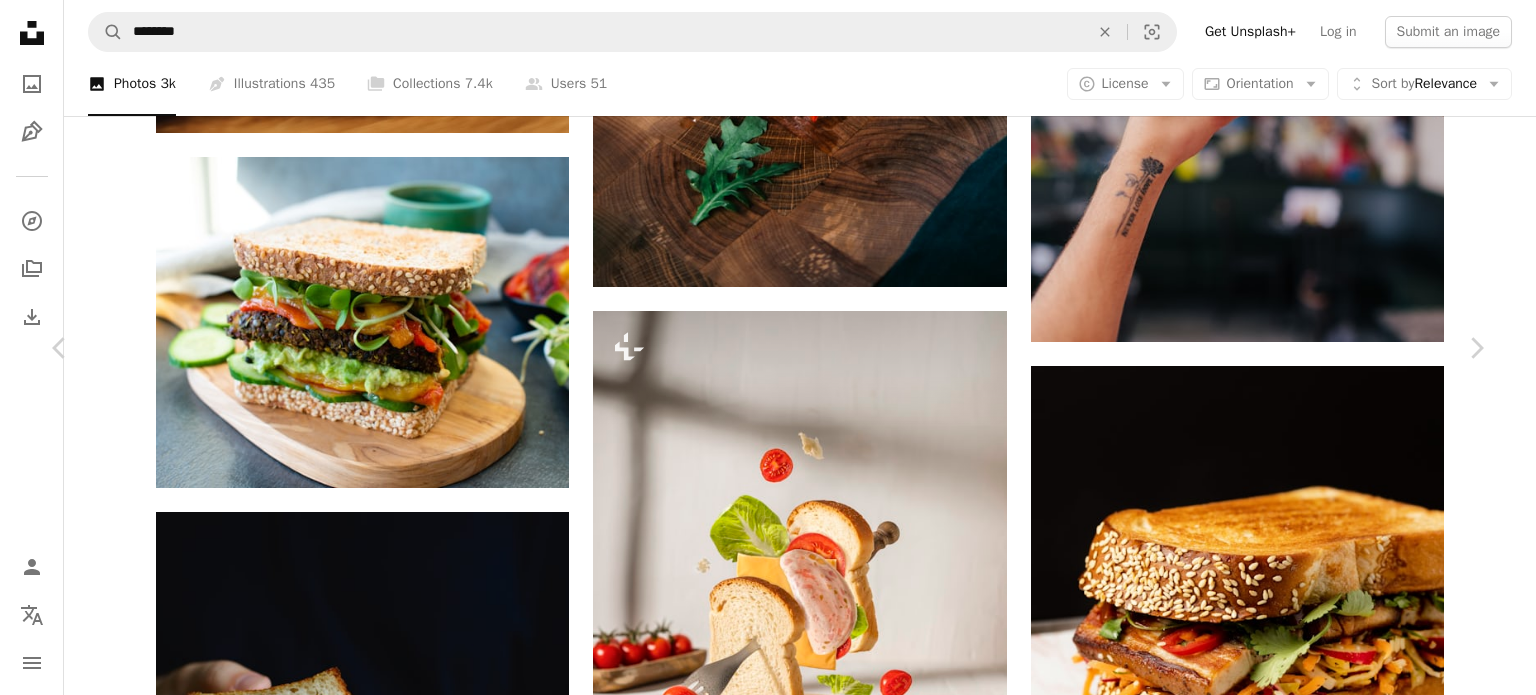 click on "An X shape" at bounding box center (20, 20) 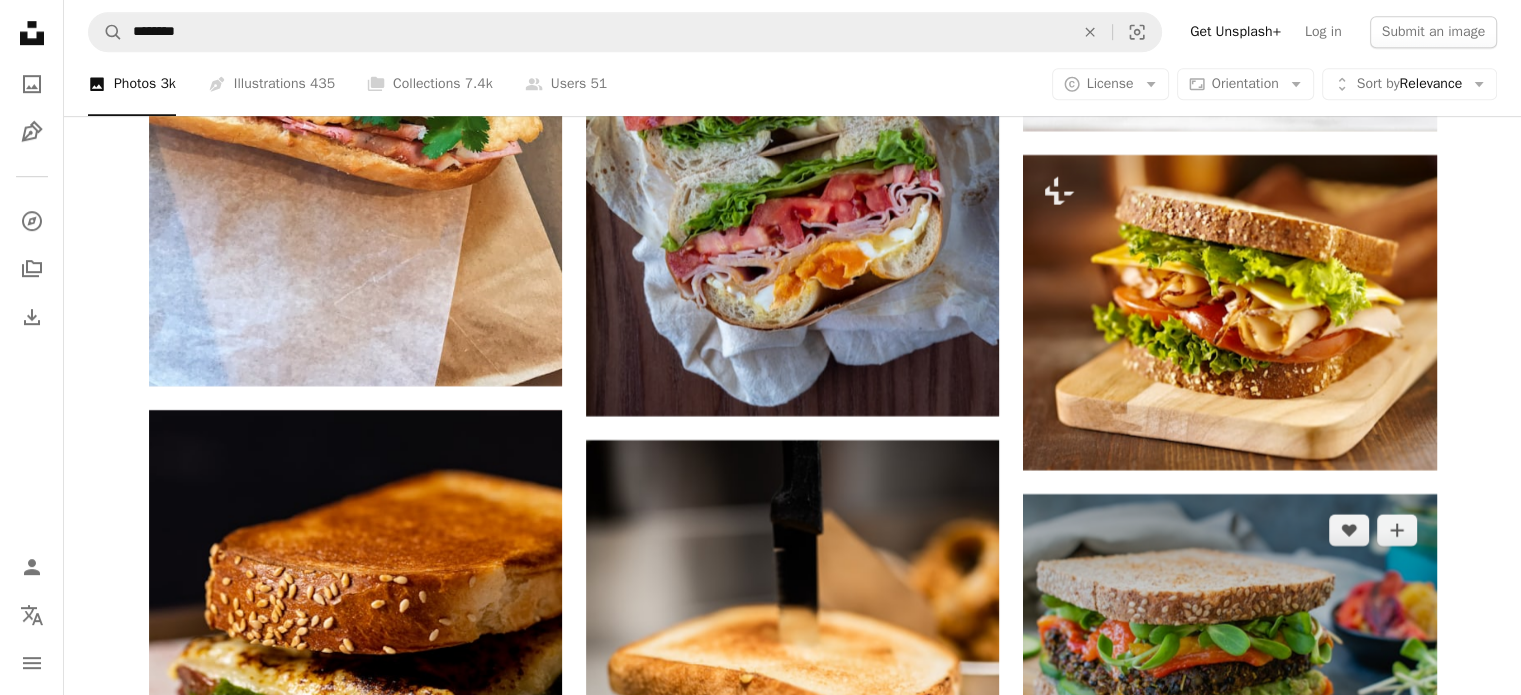 scroll, scrollTop: 9230, scrollLeft: 0, axis: vertical 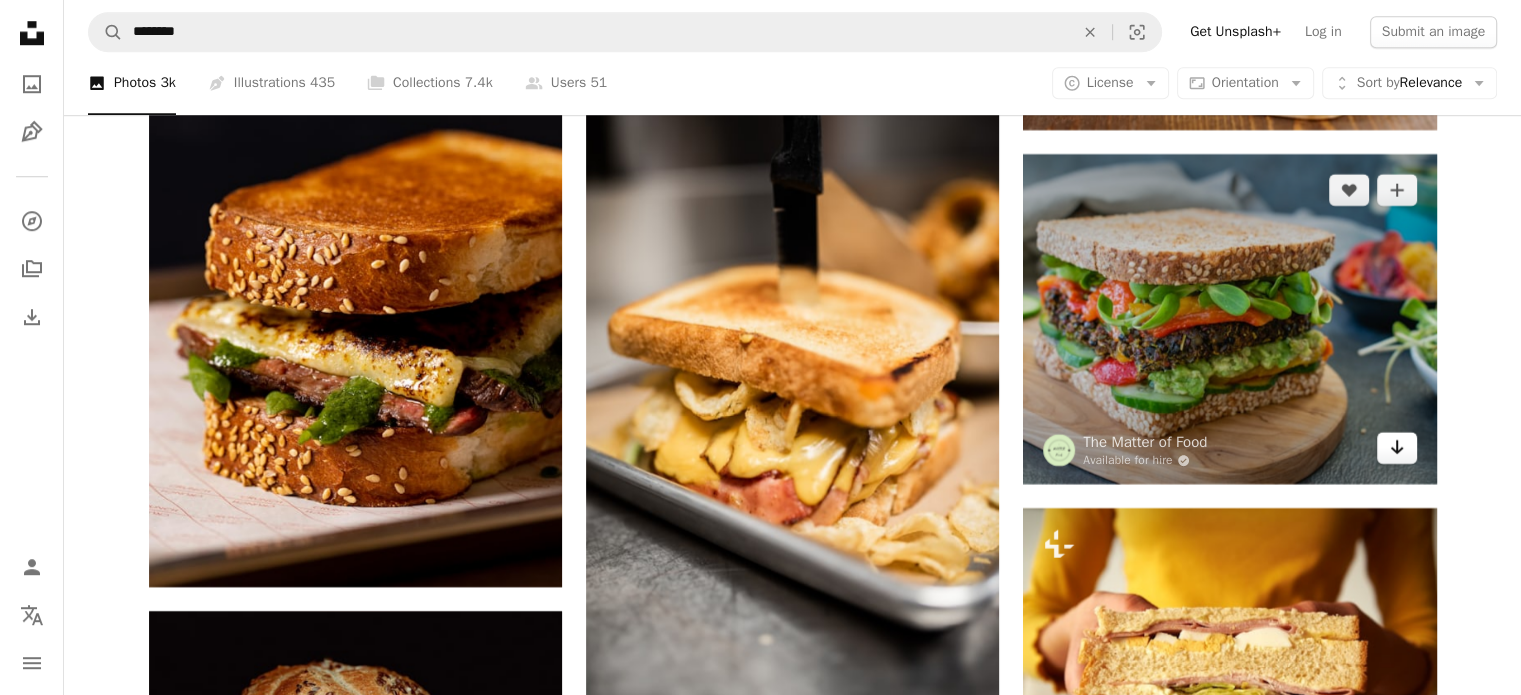 click 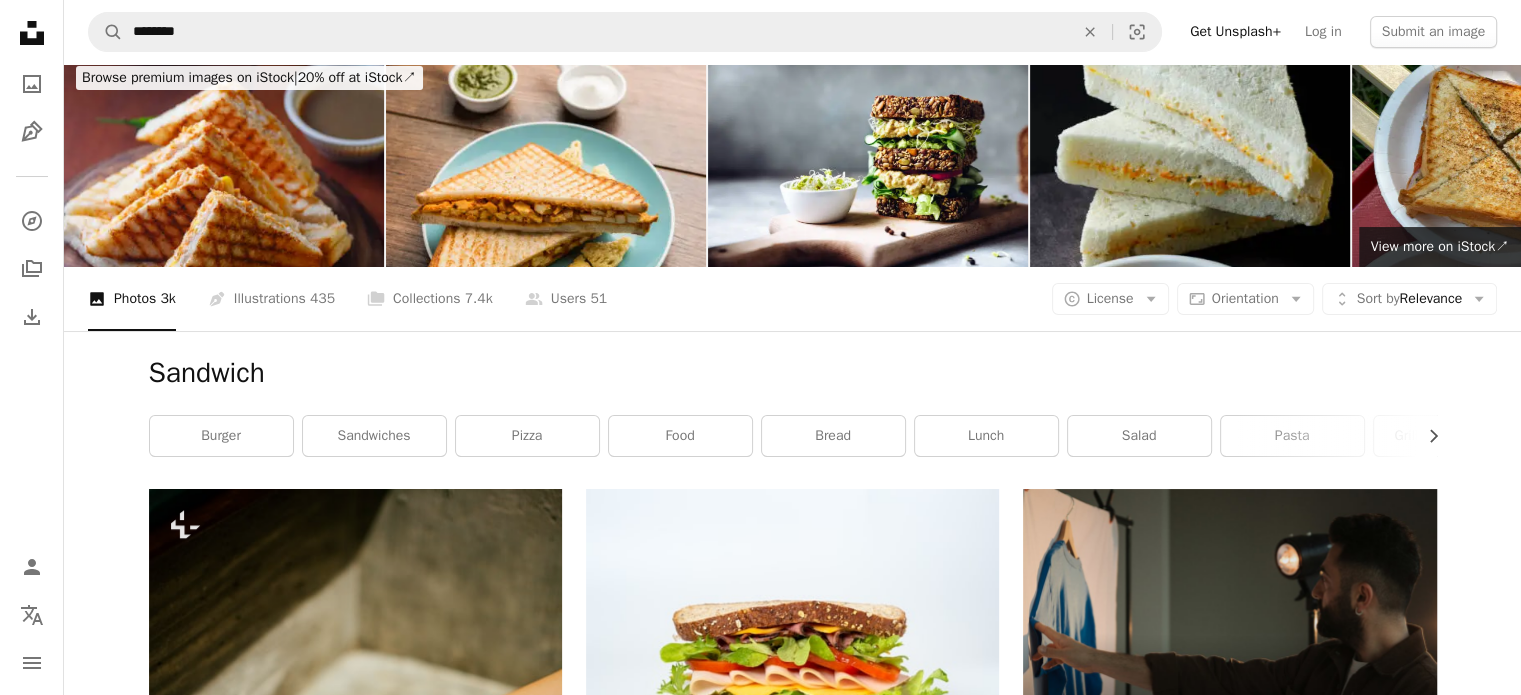 scroll, scrollTop: 0, scrollLeft: 0, axis: both 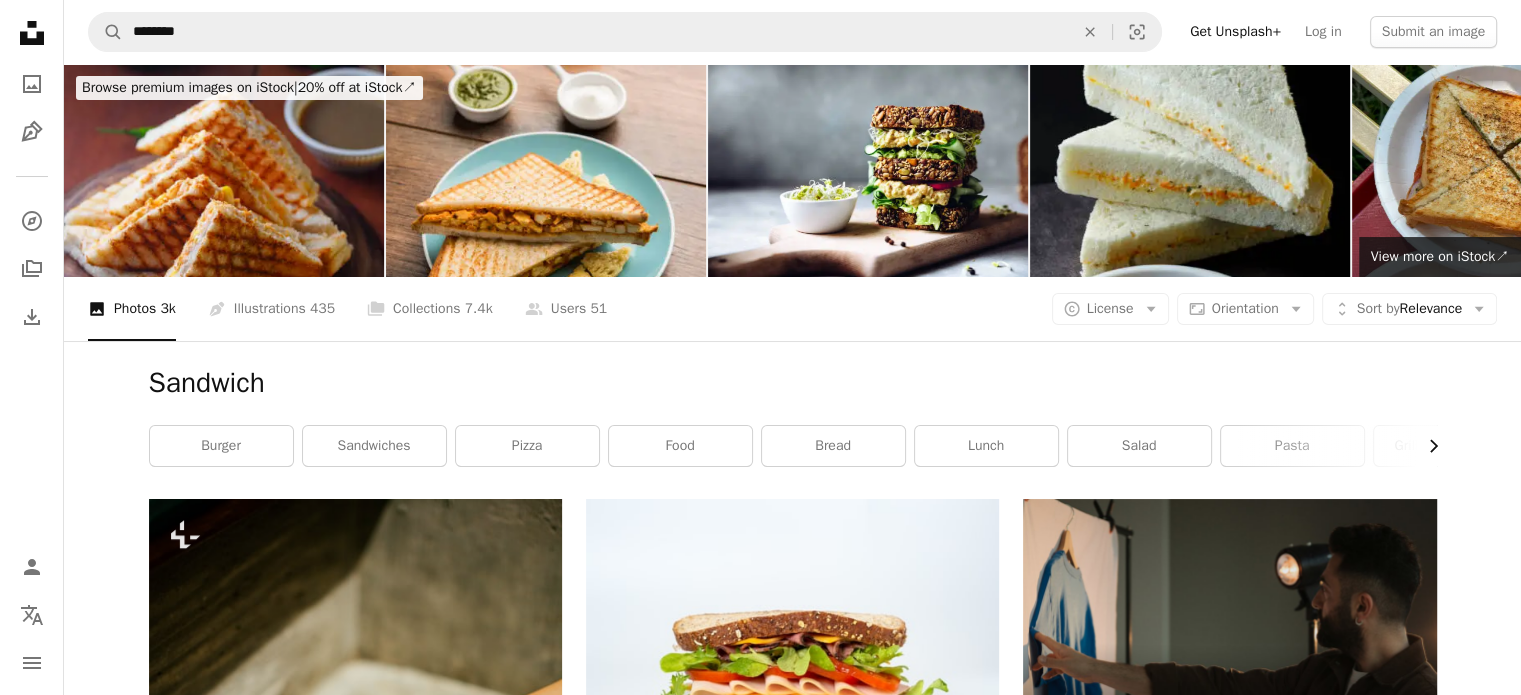 click on "Chevron right" 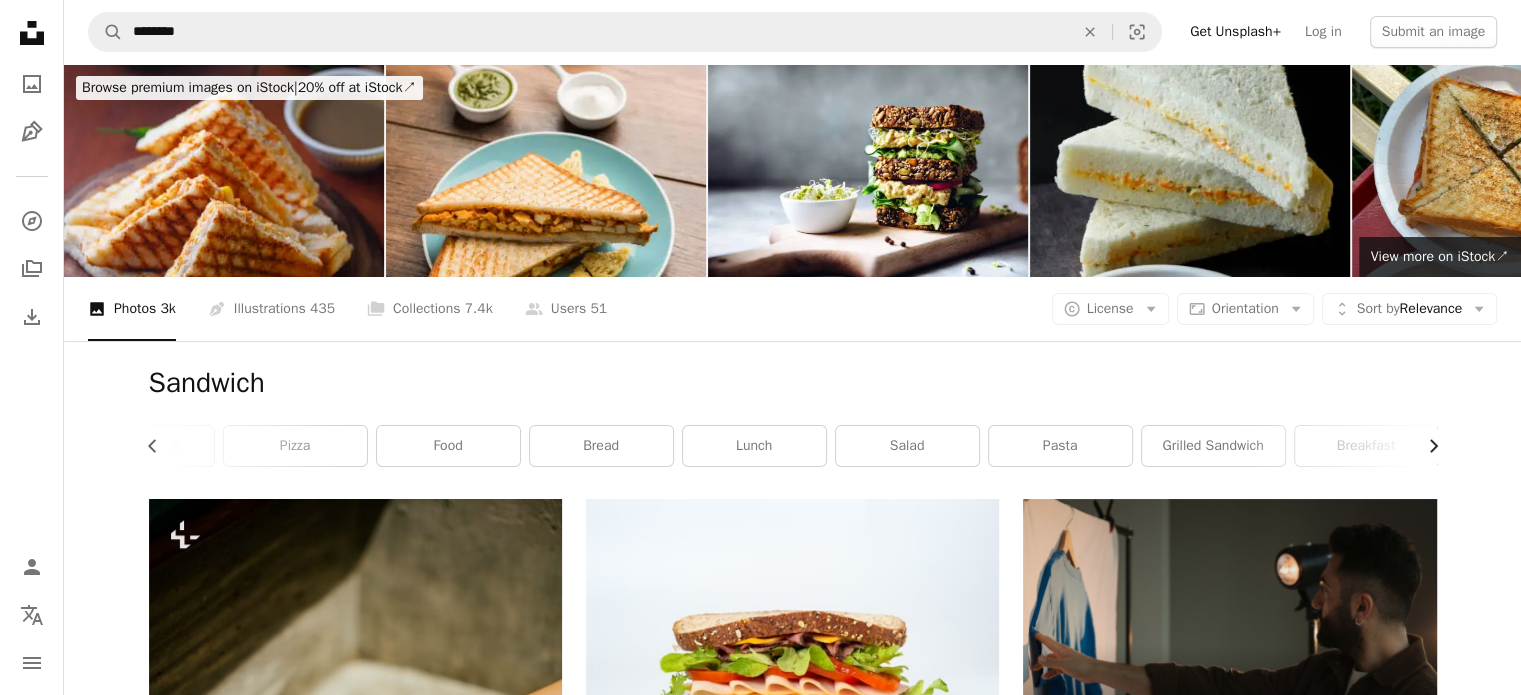 scroll, scrollTop: 0, scrollLeft: 300, axis: horizontal 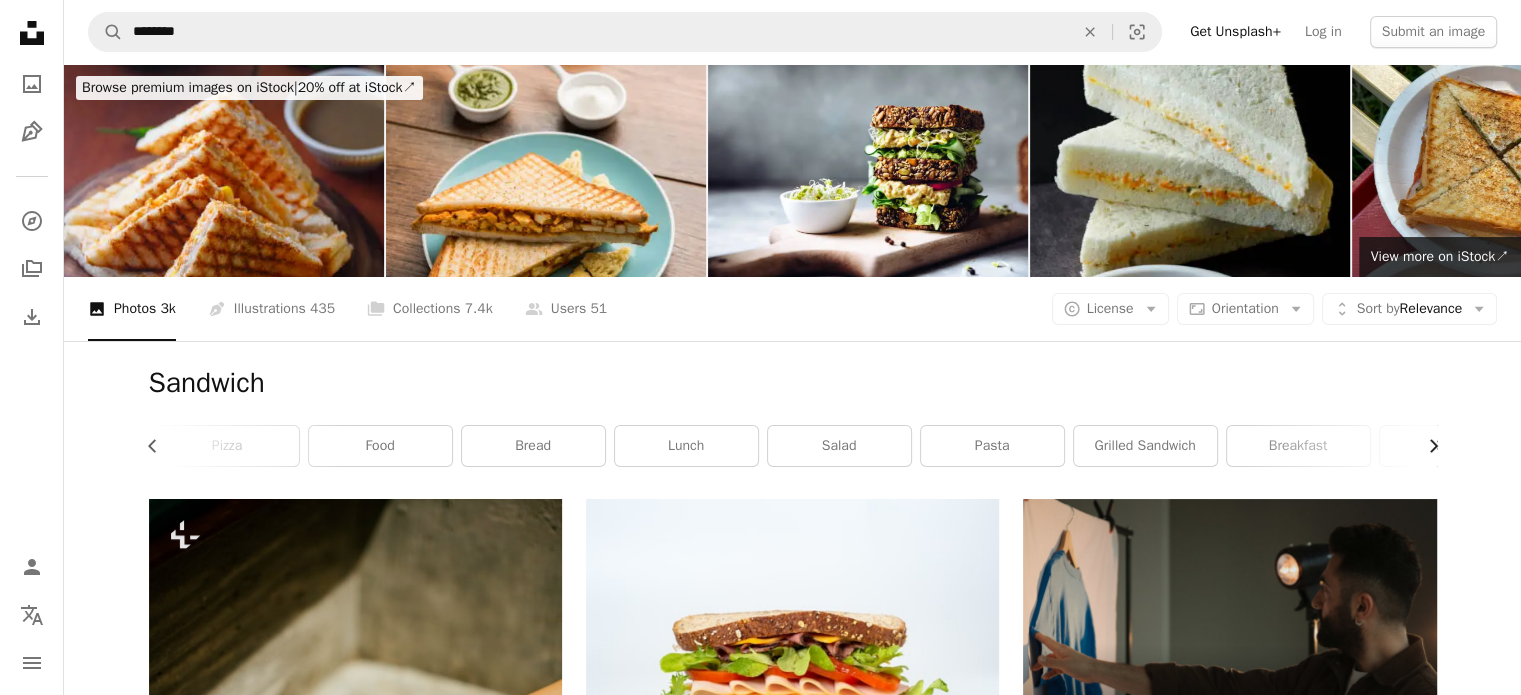click on "Chevron right" 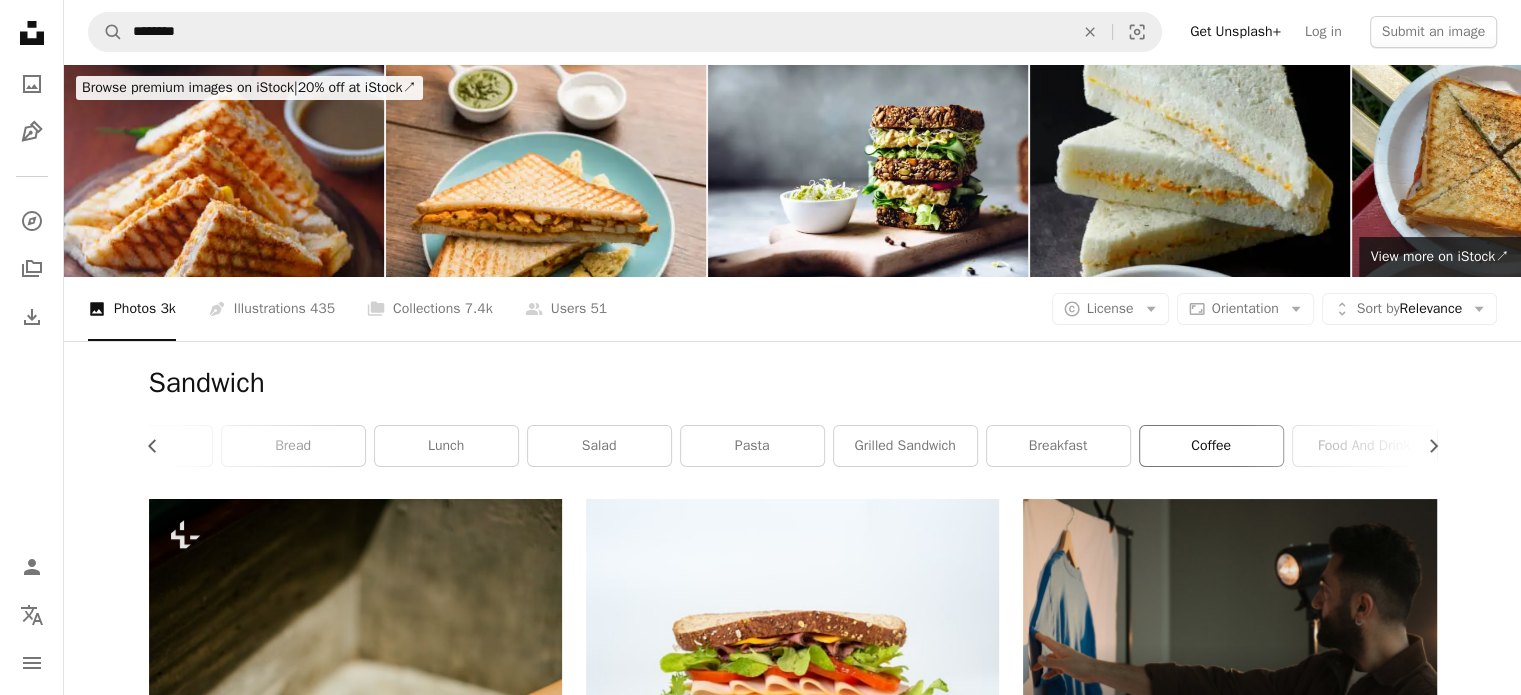 scroll, scrollTop: 0, scrollLeft: 0, axis: both 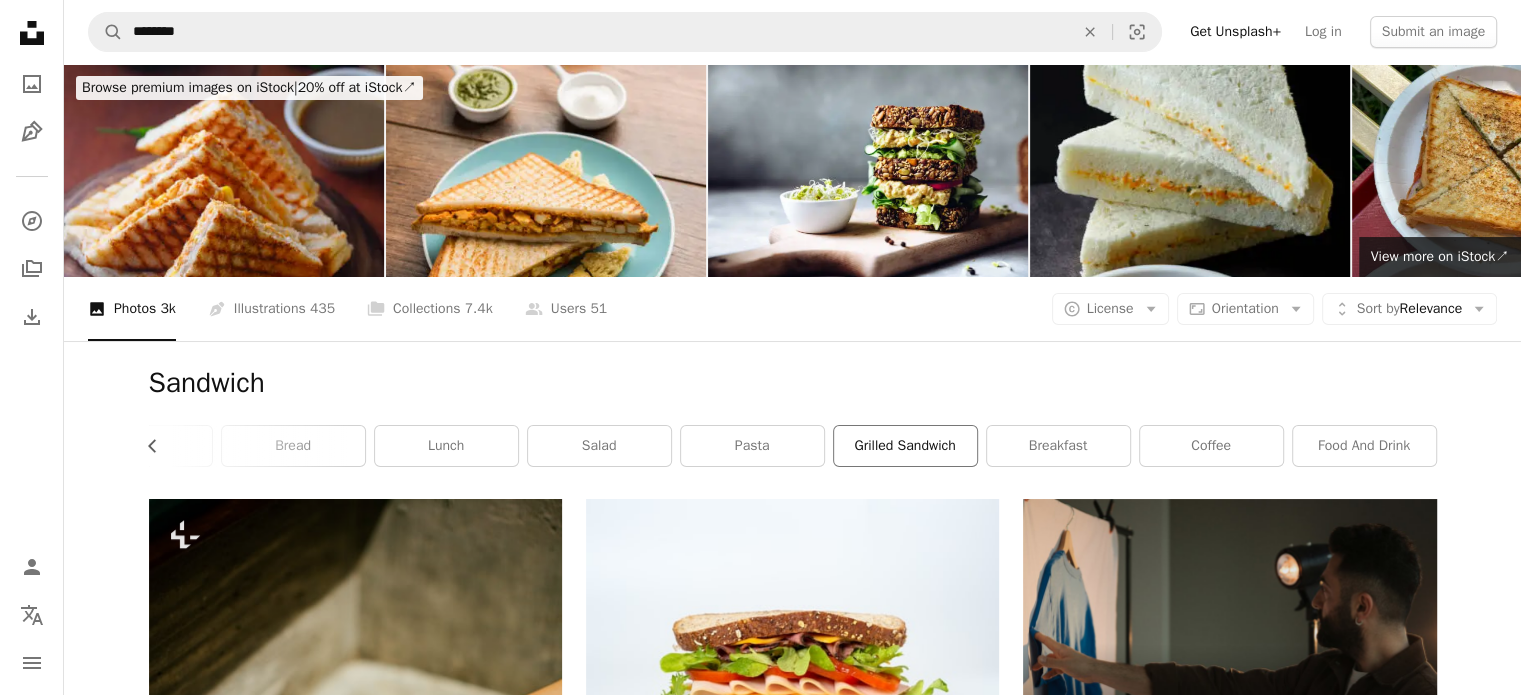 click on "grilled sandwich" at bounding box center (905, 446) 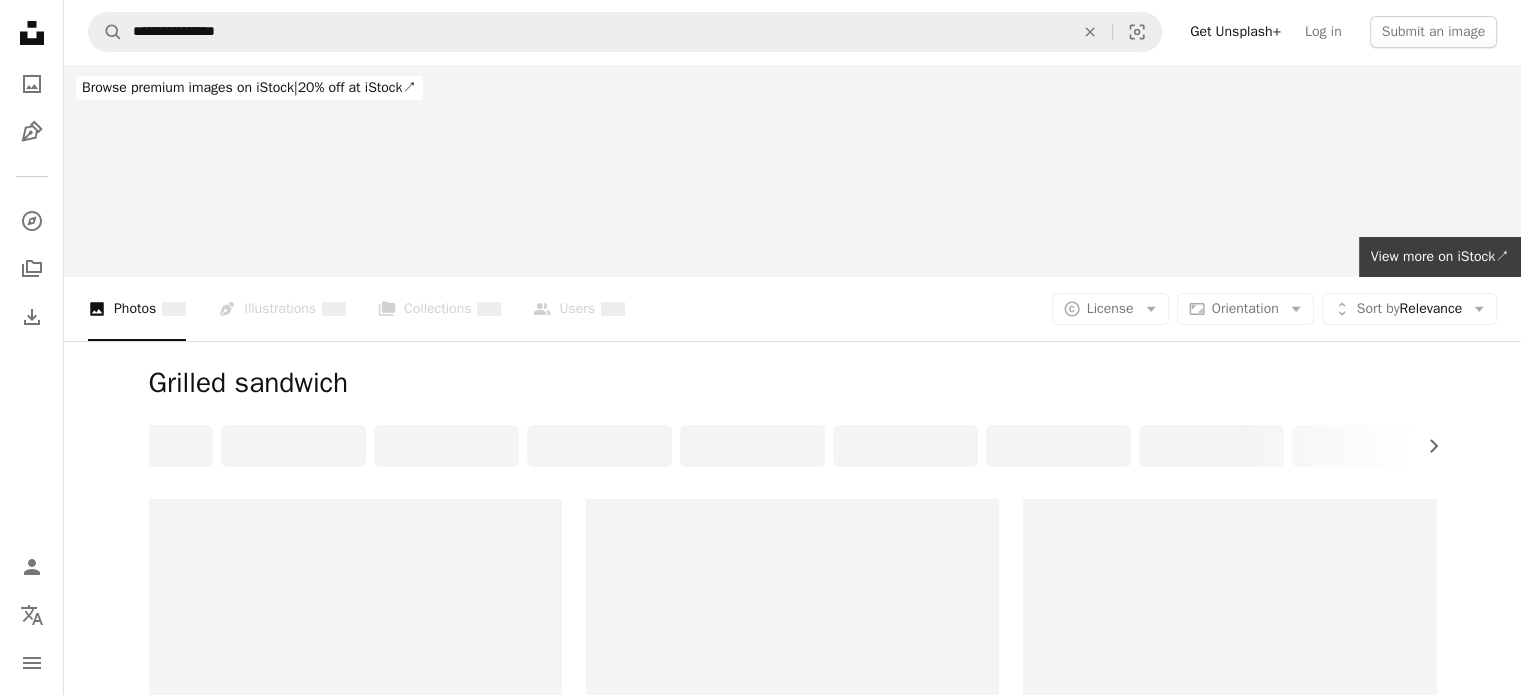 scroll, scrollTop: 0, scrollLeft: 0, axis: both 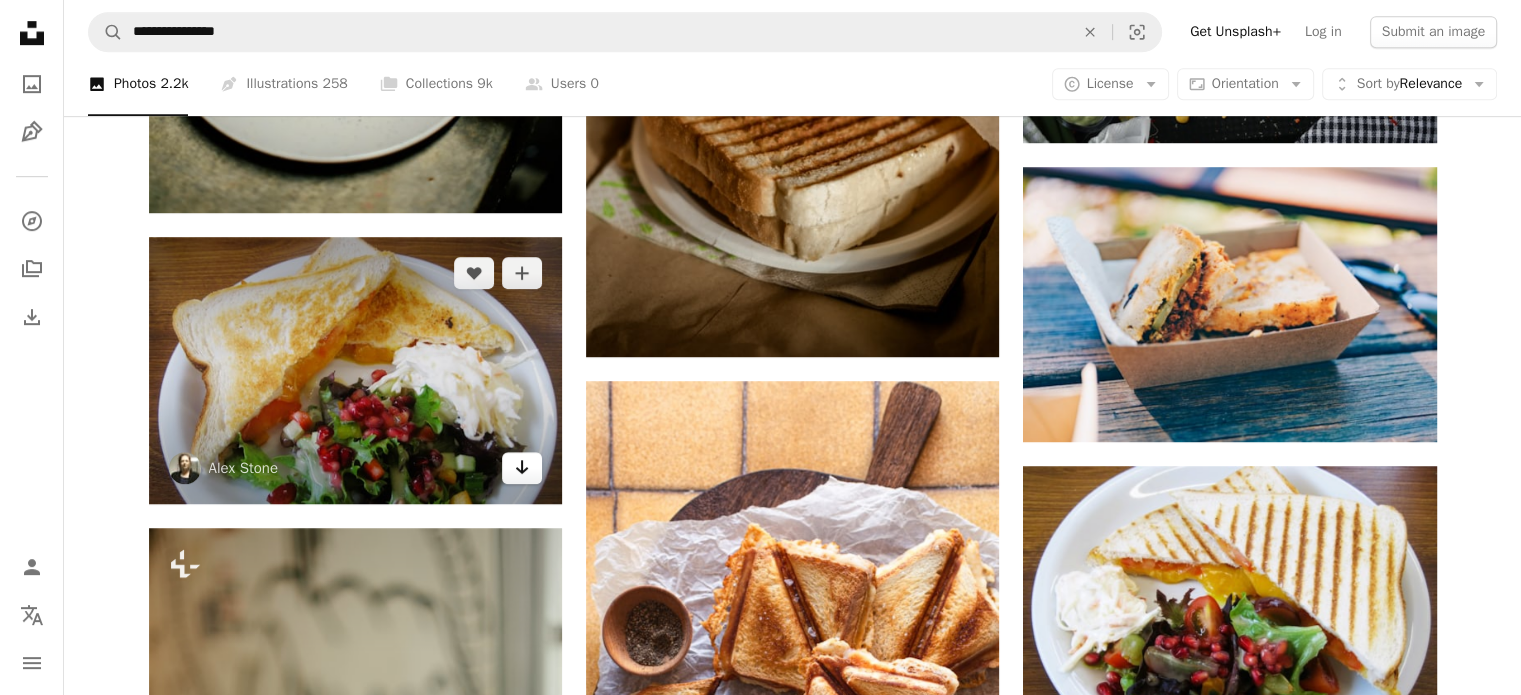 click on "Arrow pointing down" 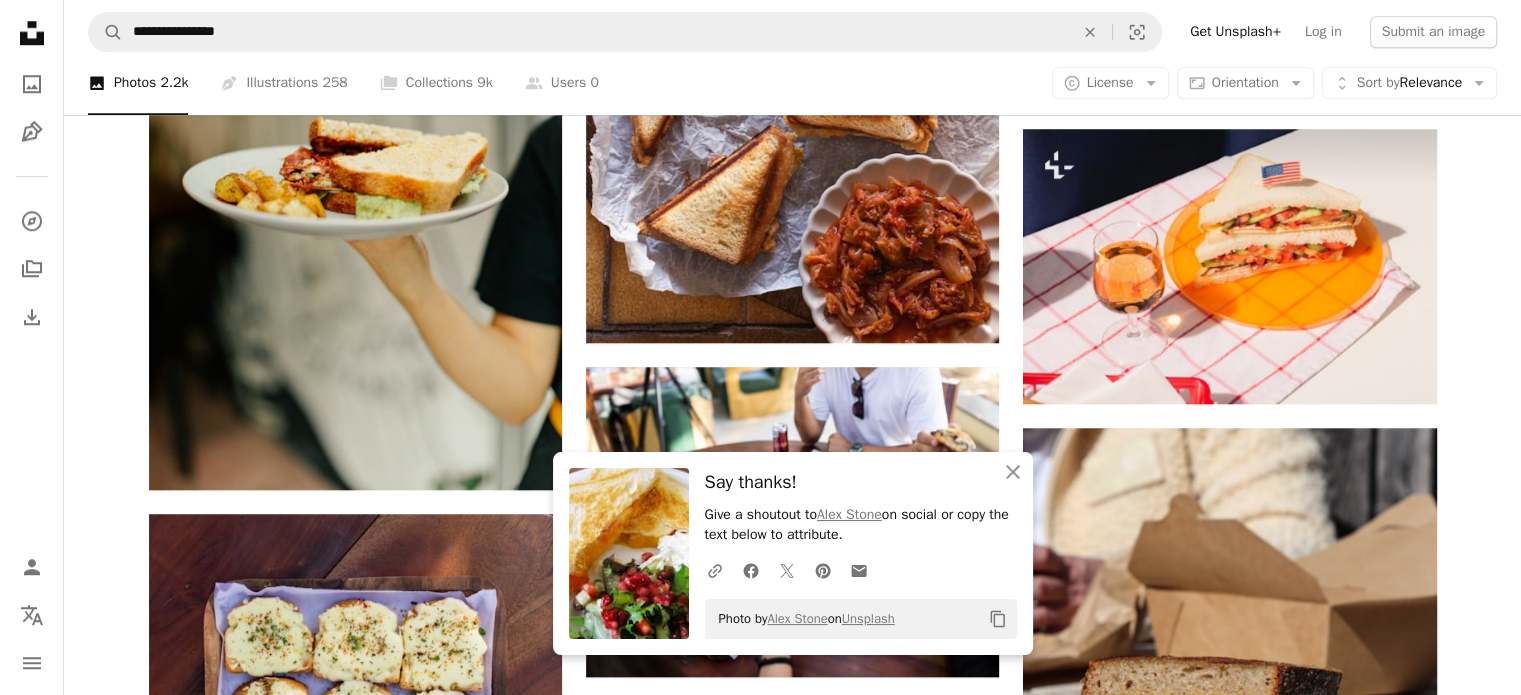 scroll, scrollTop: 1860, scrollLeft: 0, axis: vertical 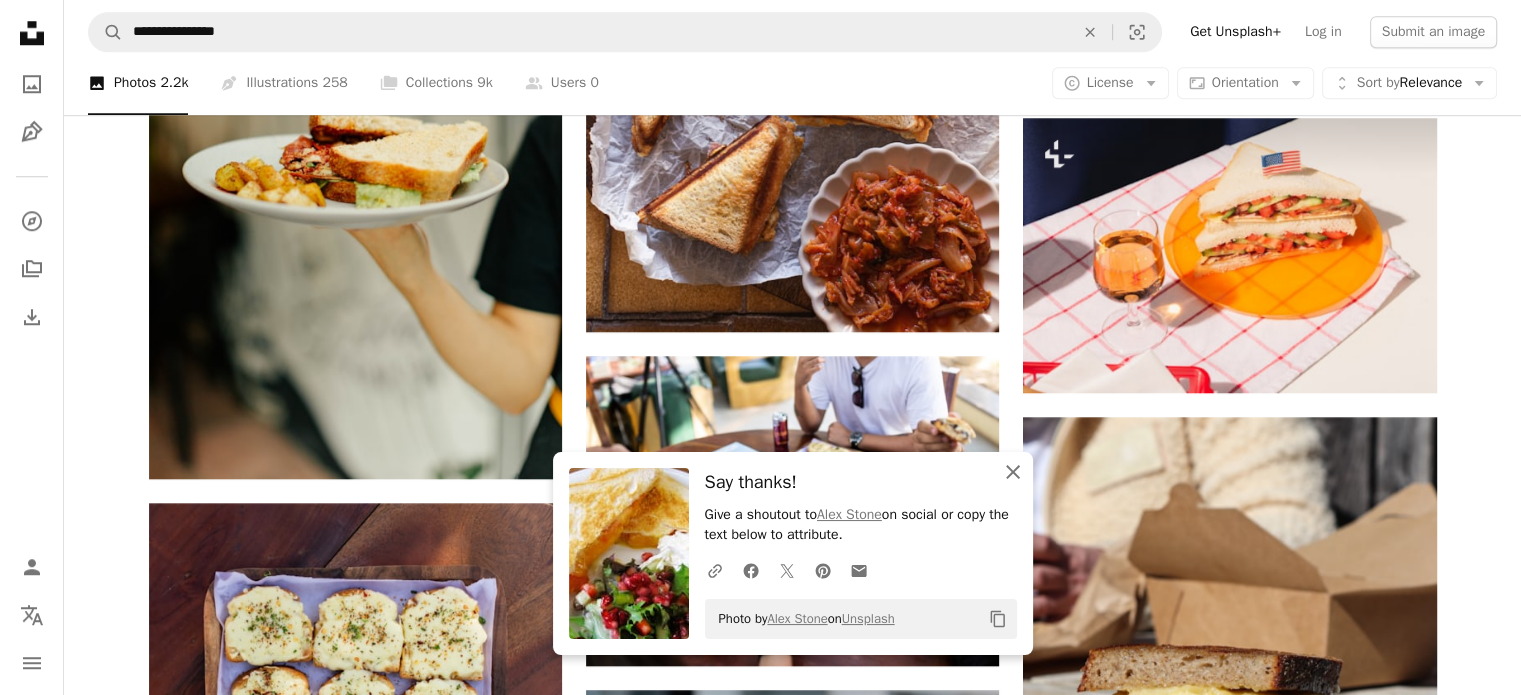 click on "An X shape" 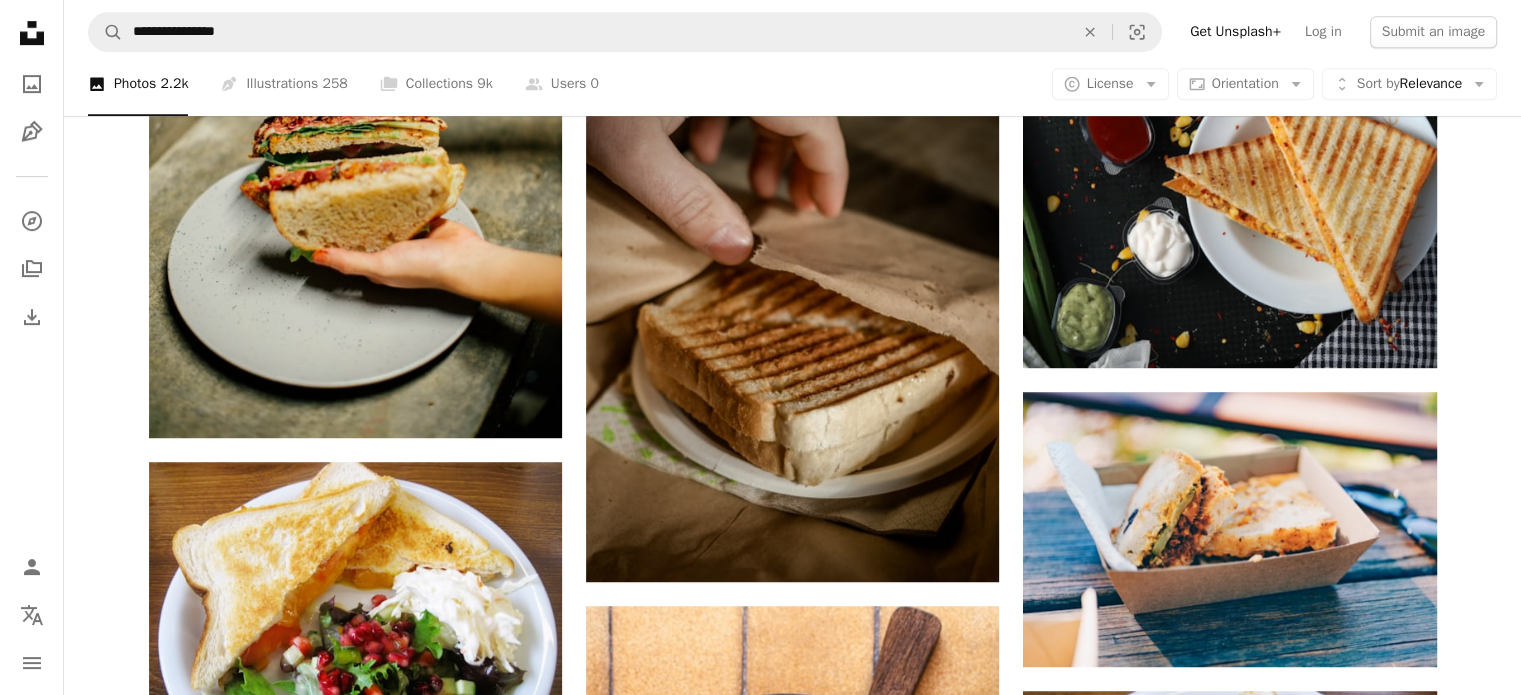 scroll, scrollTop: 562, scrollLeft: 0, axis: vertical 